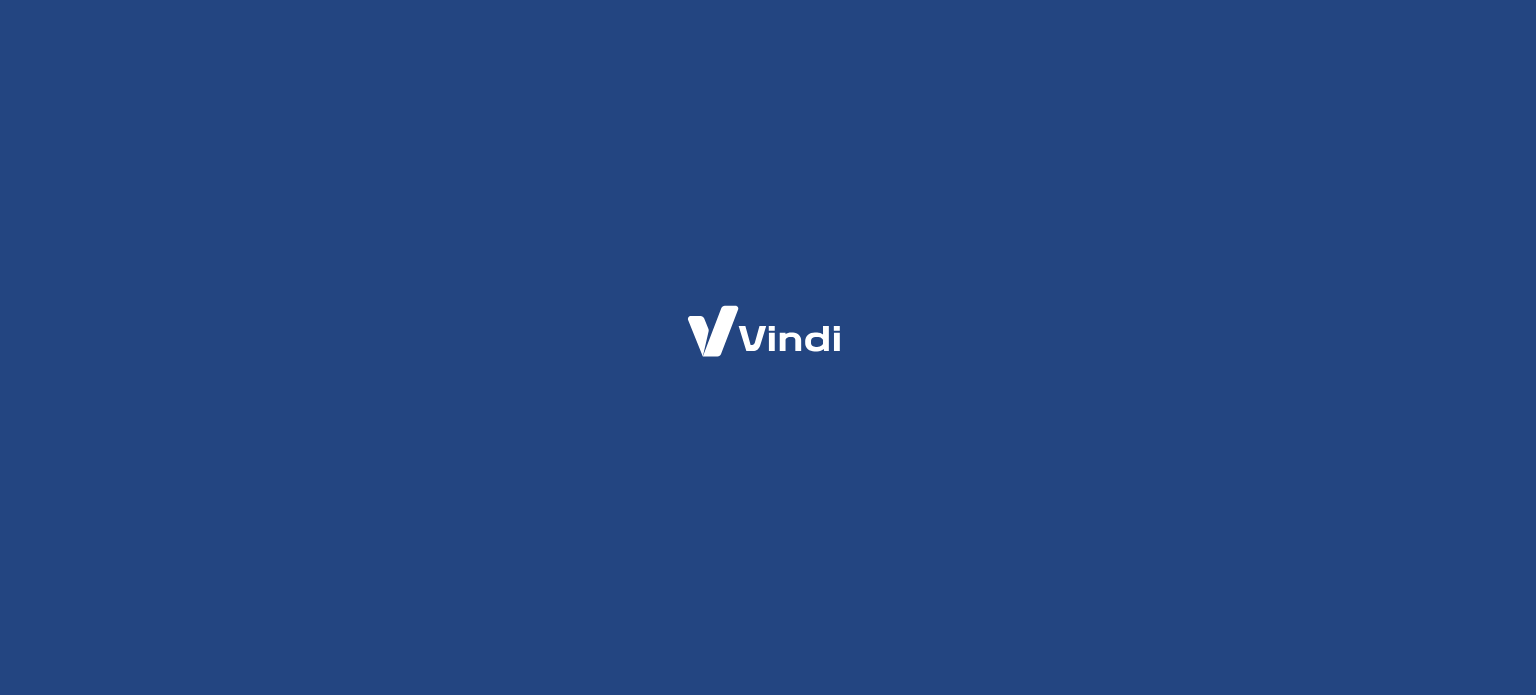 scroll, scrollTop: 0, scrollLeft: 0, axis: both 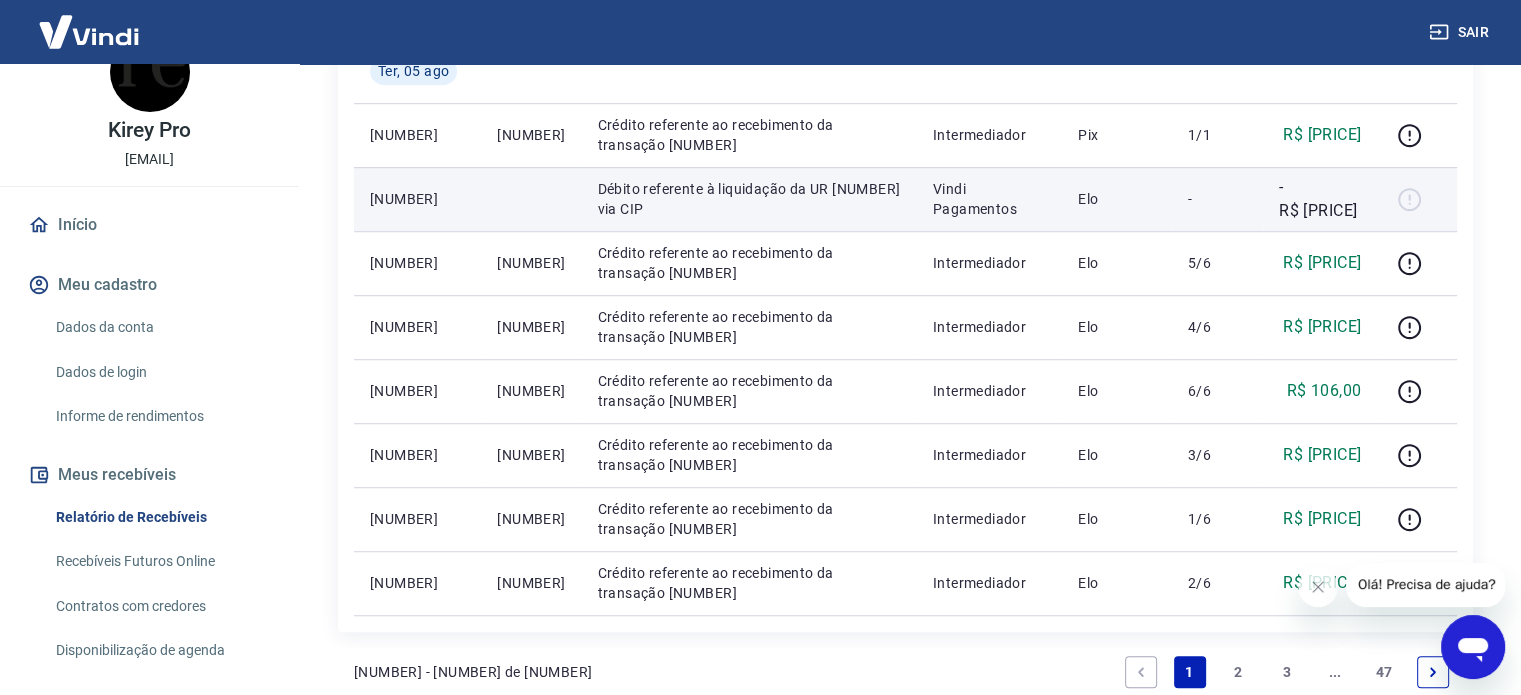 click at bounding box center [1417, 199] 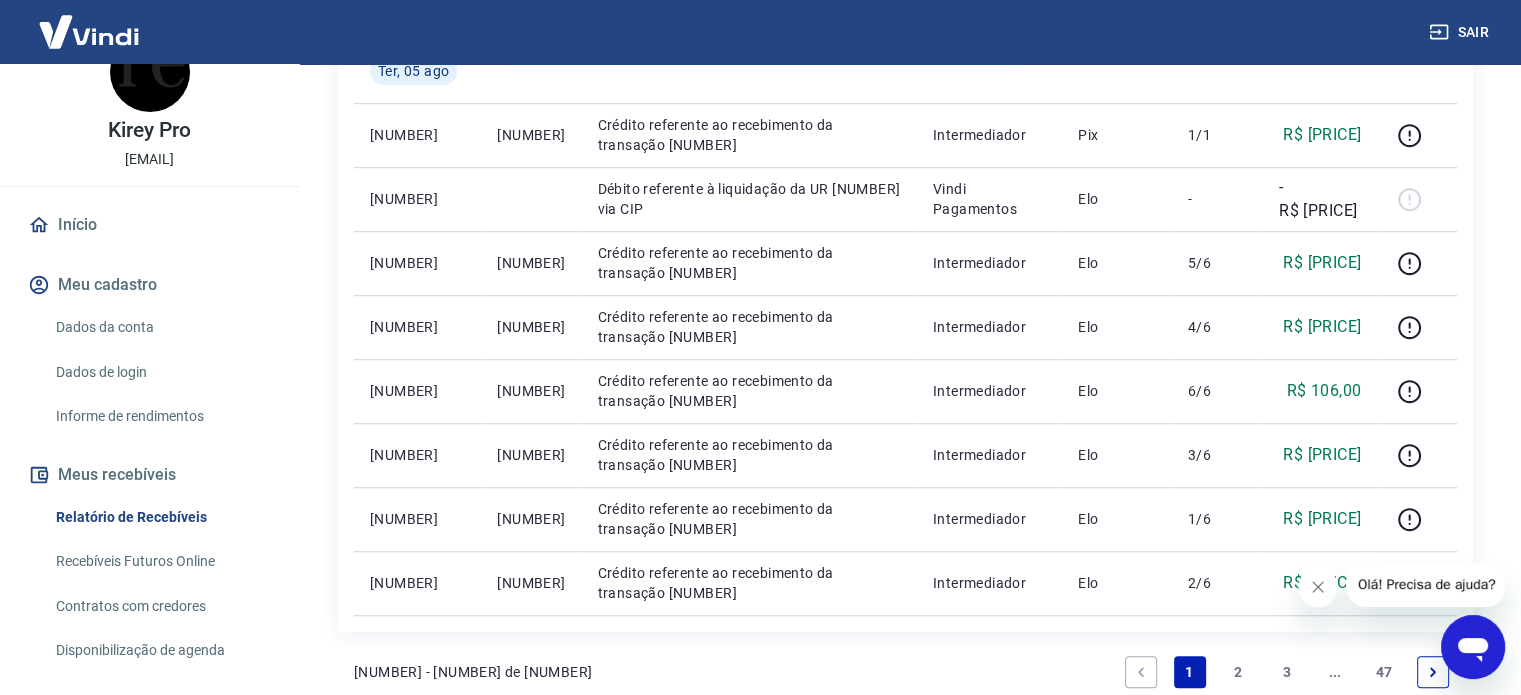 click at bounding box center (1318, 587) 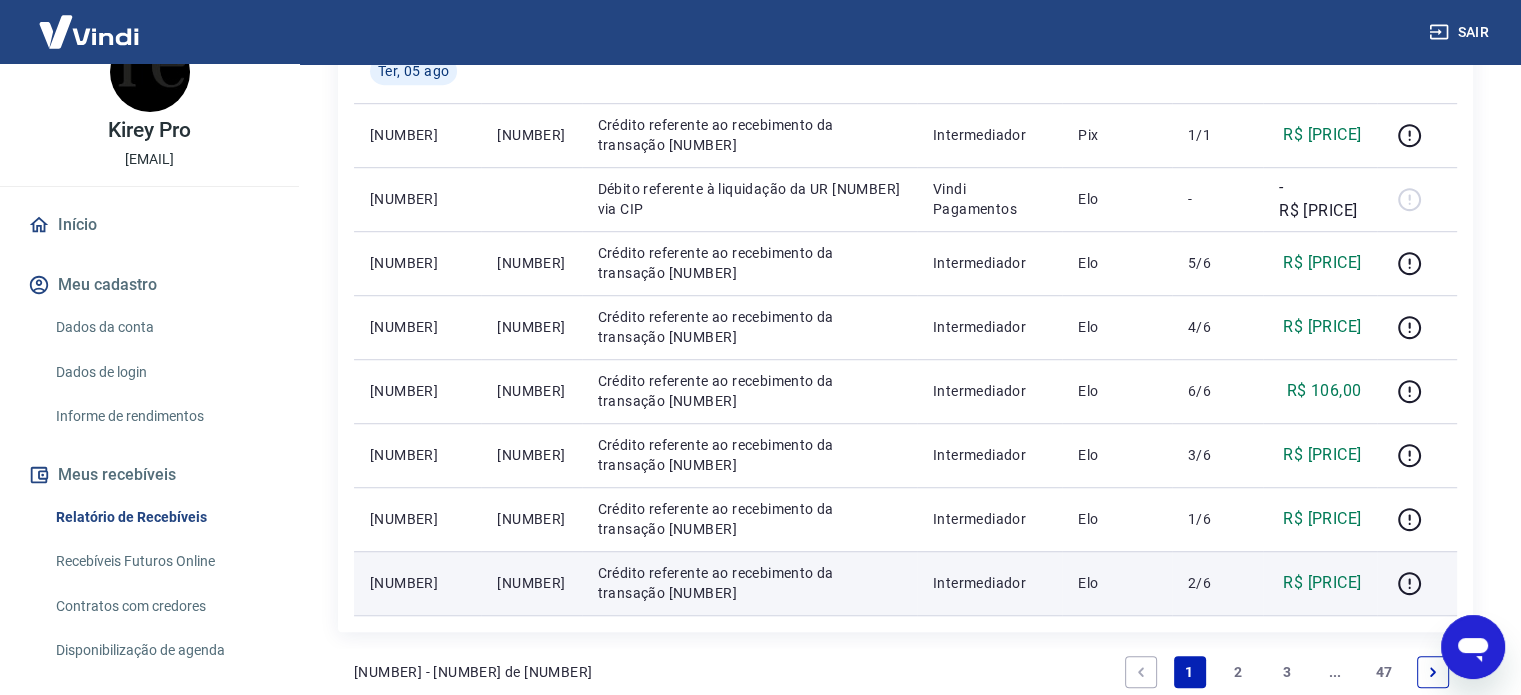 scroll, scrollTop: 1400, scrollLeft: 0, axis: vertical 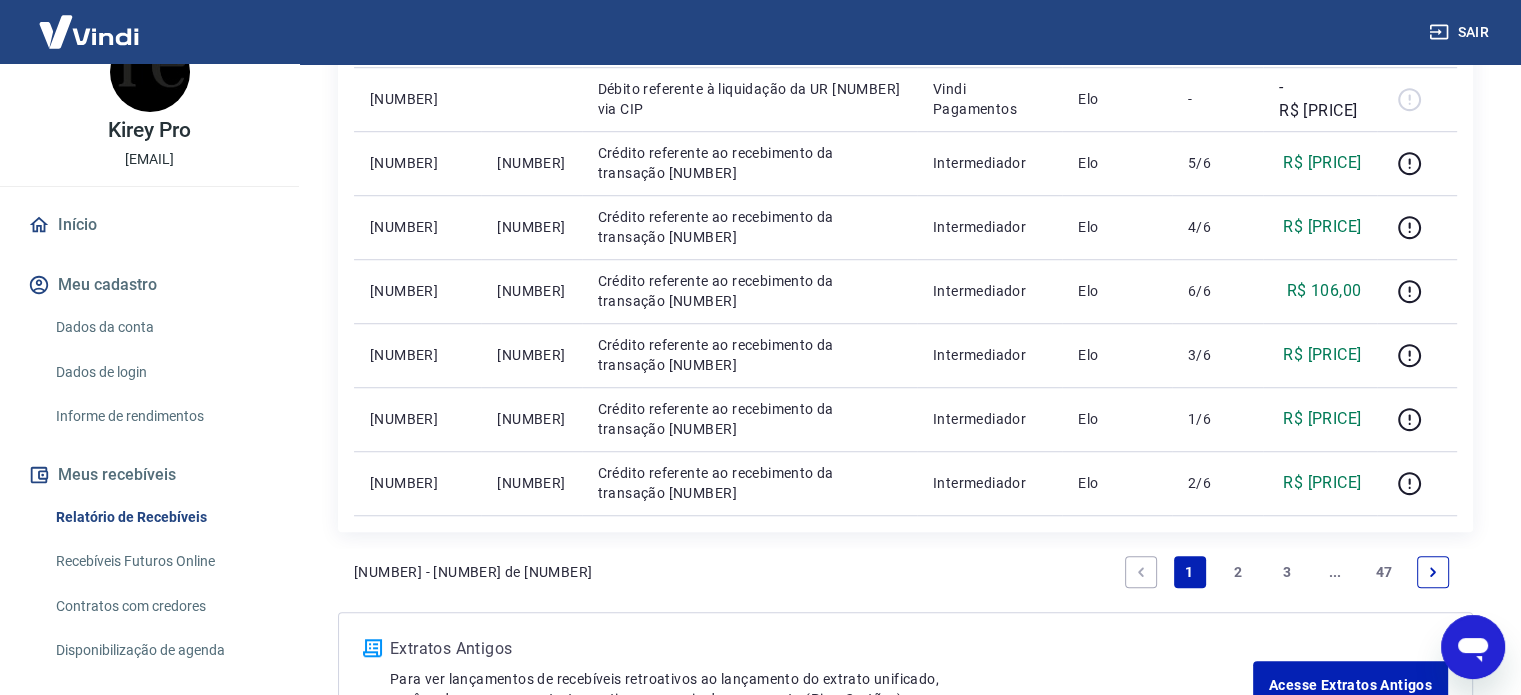 click on "2" at bounding box center [1238, 572] 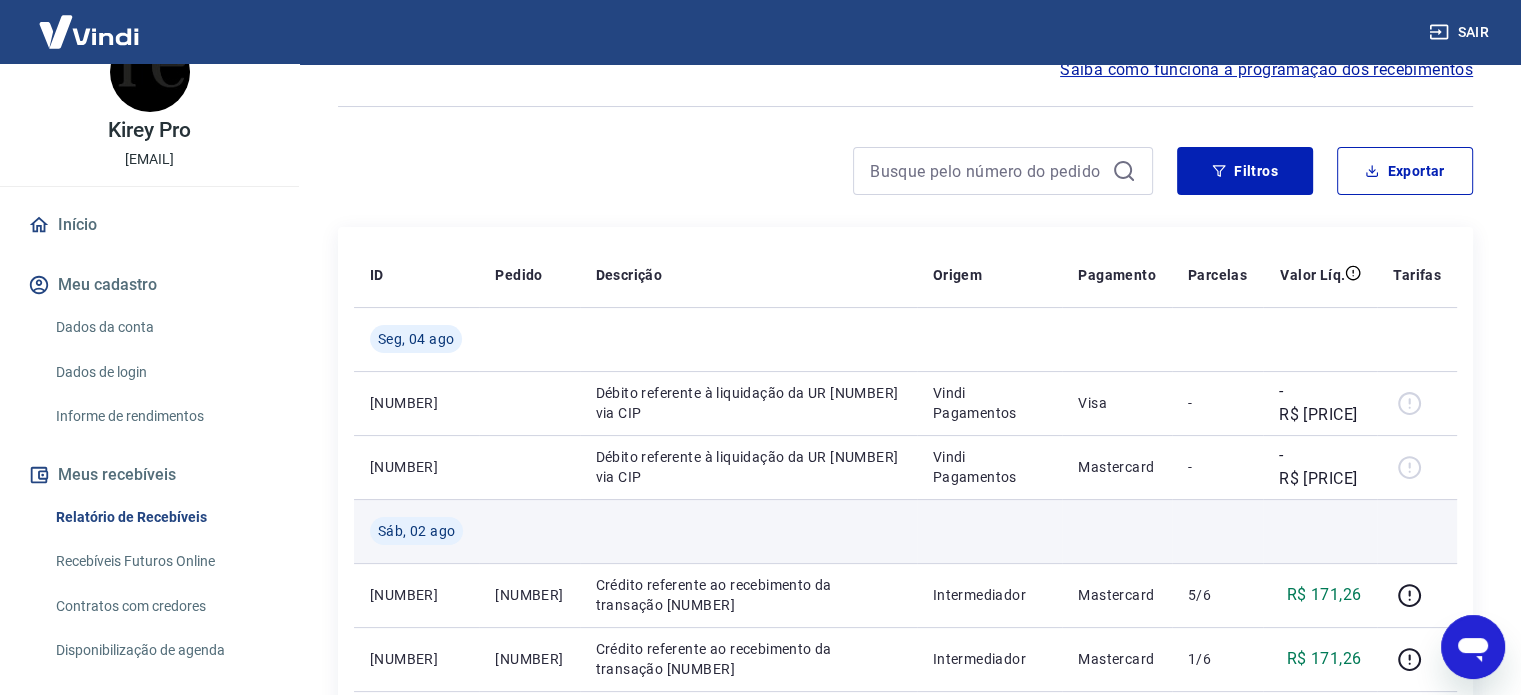 scroll, scrollTop: 400, scrollLeft: 0, axis: vertical 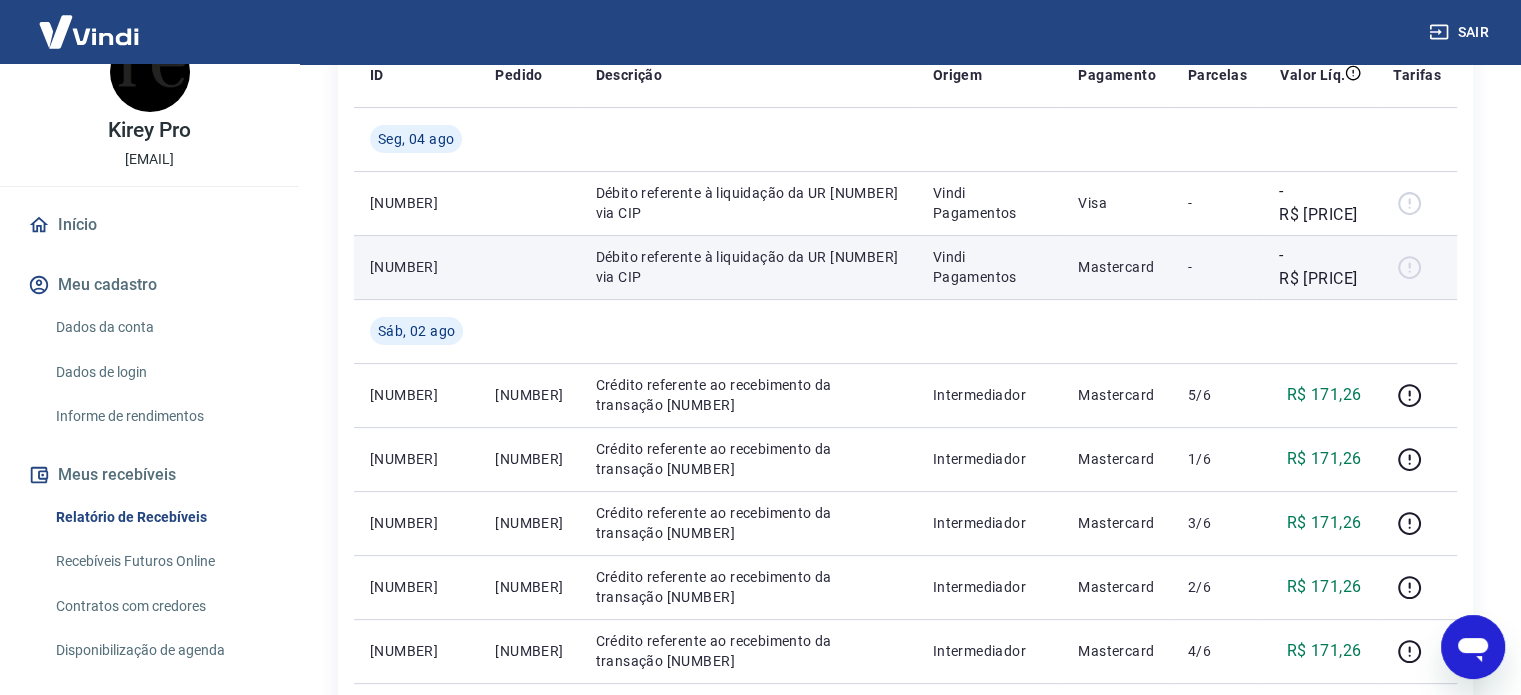 click at bounding box center [1417, 267] 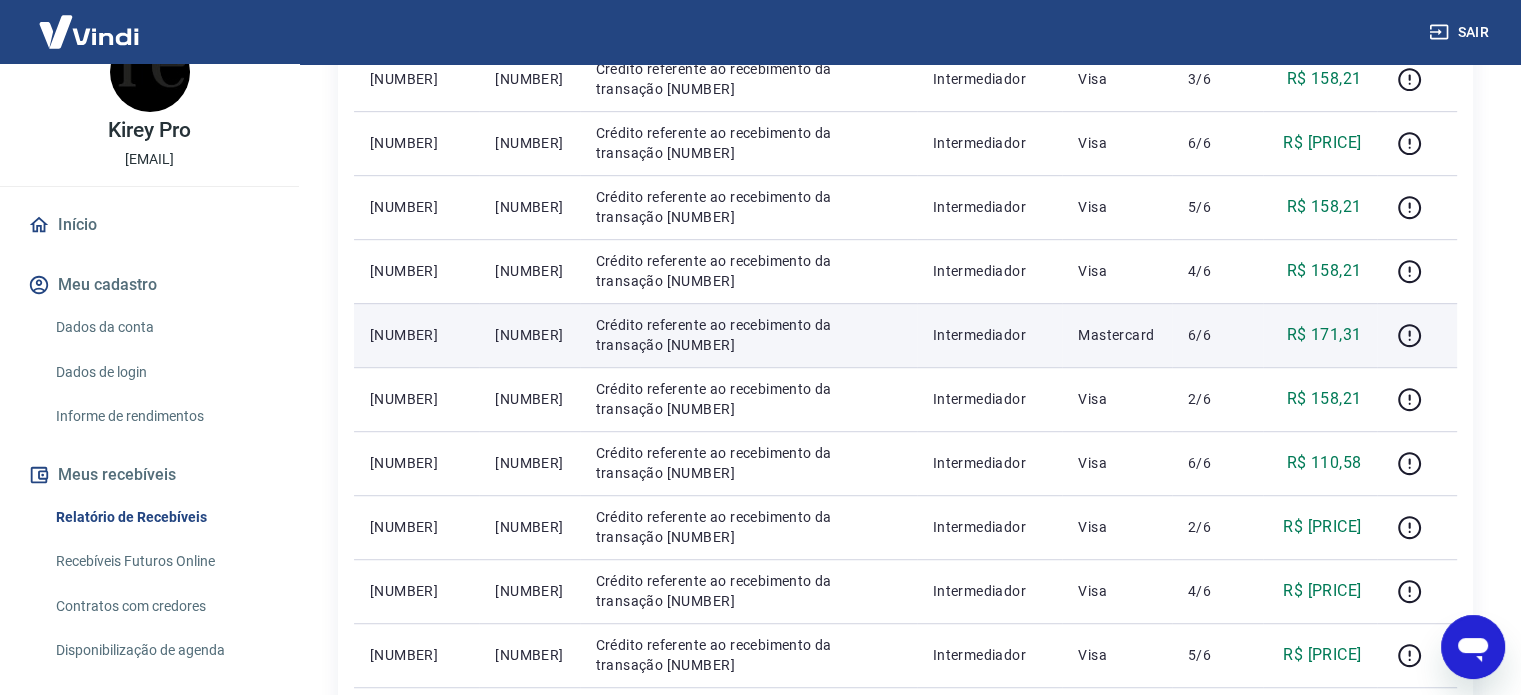 scroll, scrollTop: 1547, scrollLeft: 0, axis: vertical 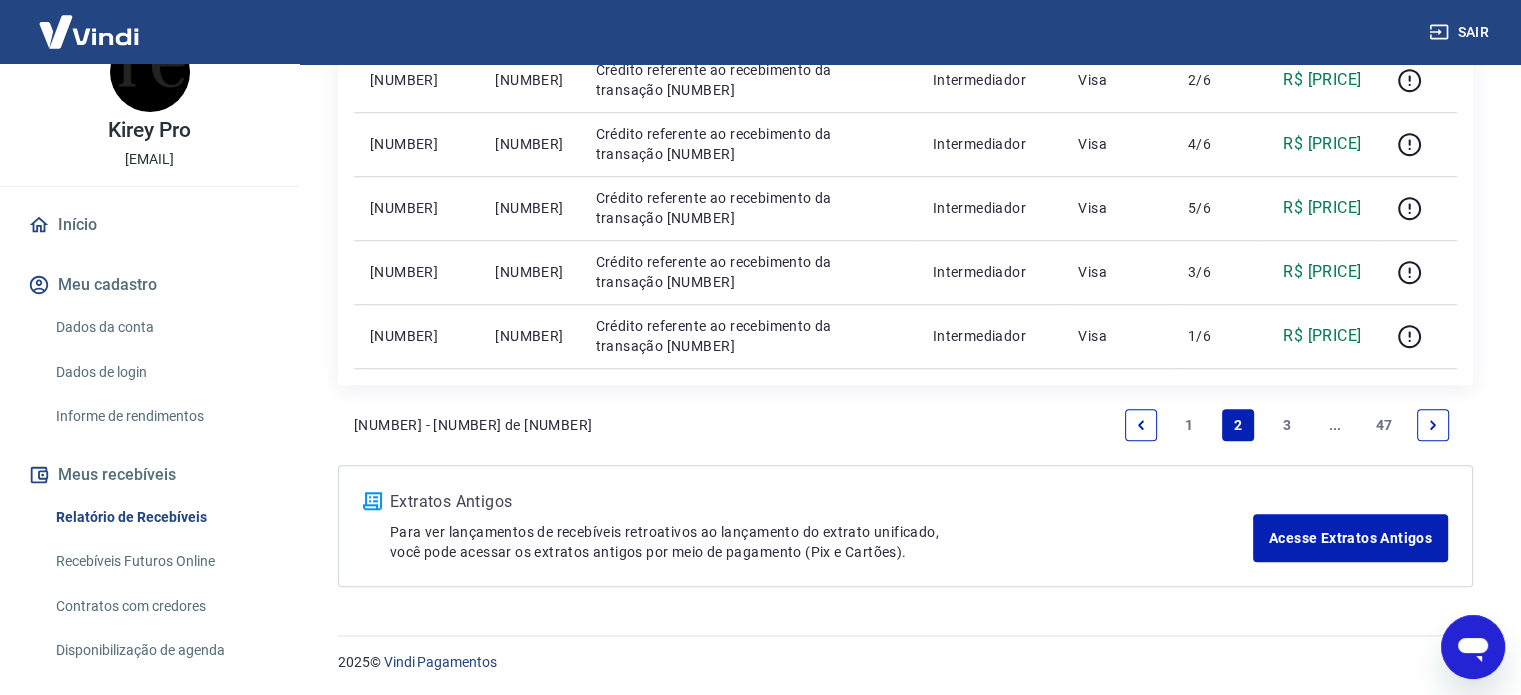 click on "3" at bounding box center [1287, 425] 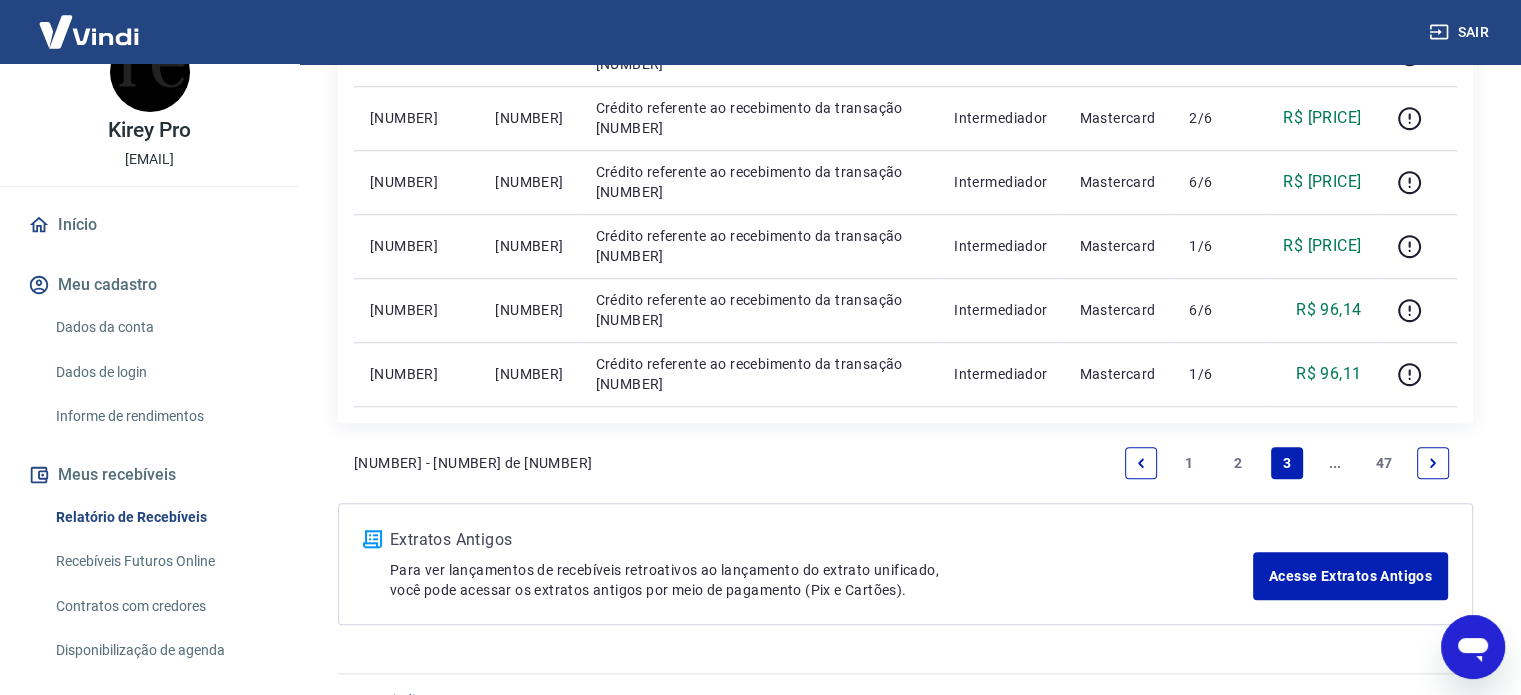 scroll, scrollTop: 1483, scrollLeft: 0, axis: vertical 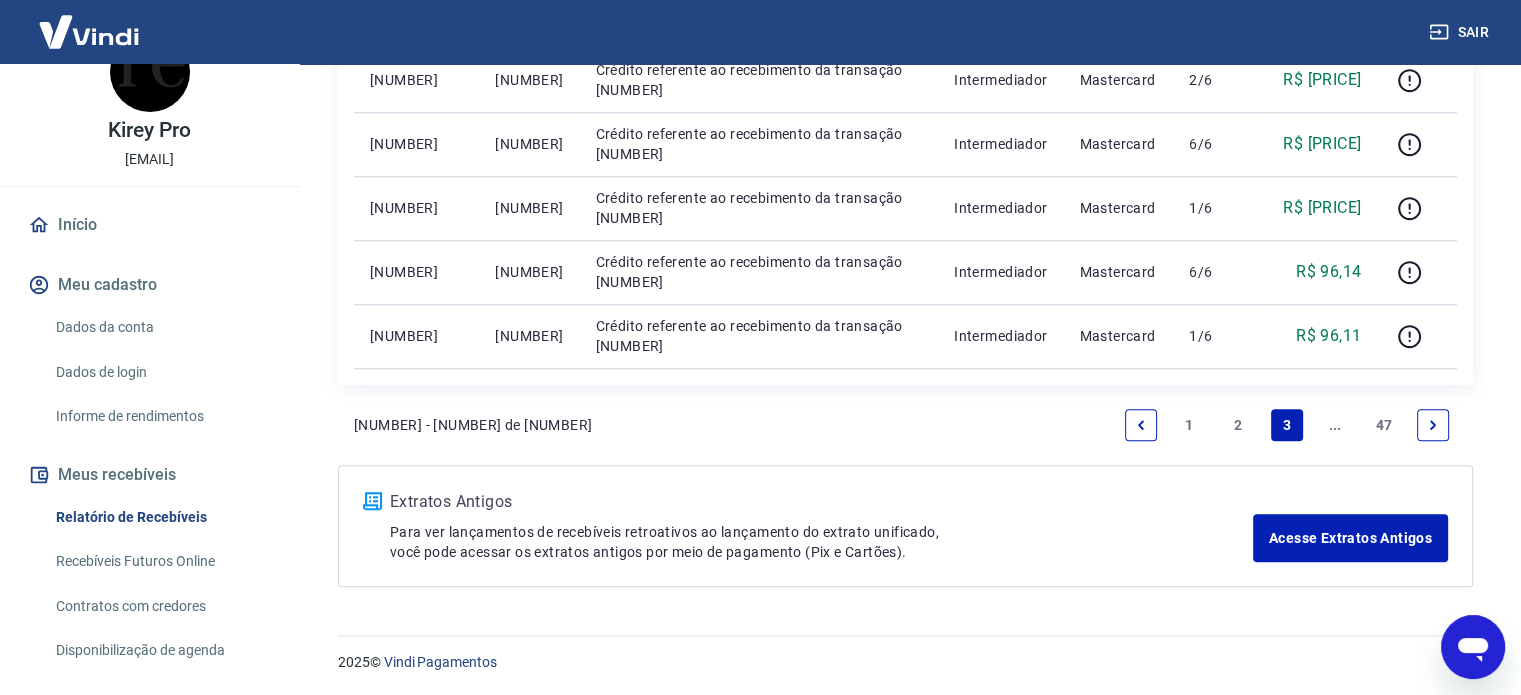 click on "2" at bounding box center [1238, 425] 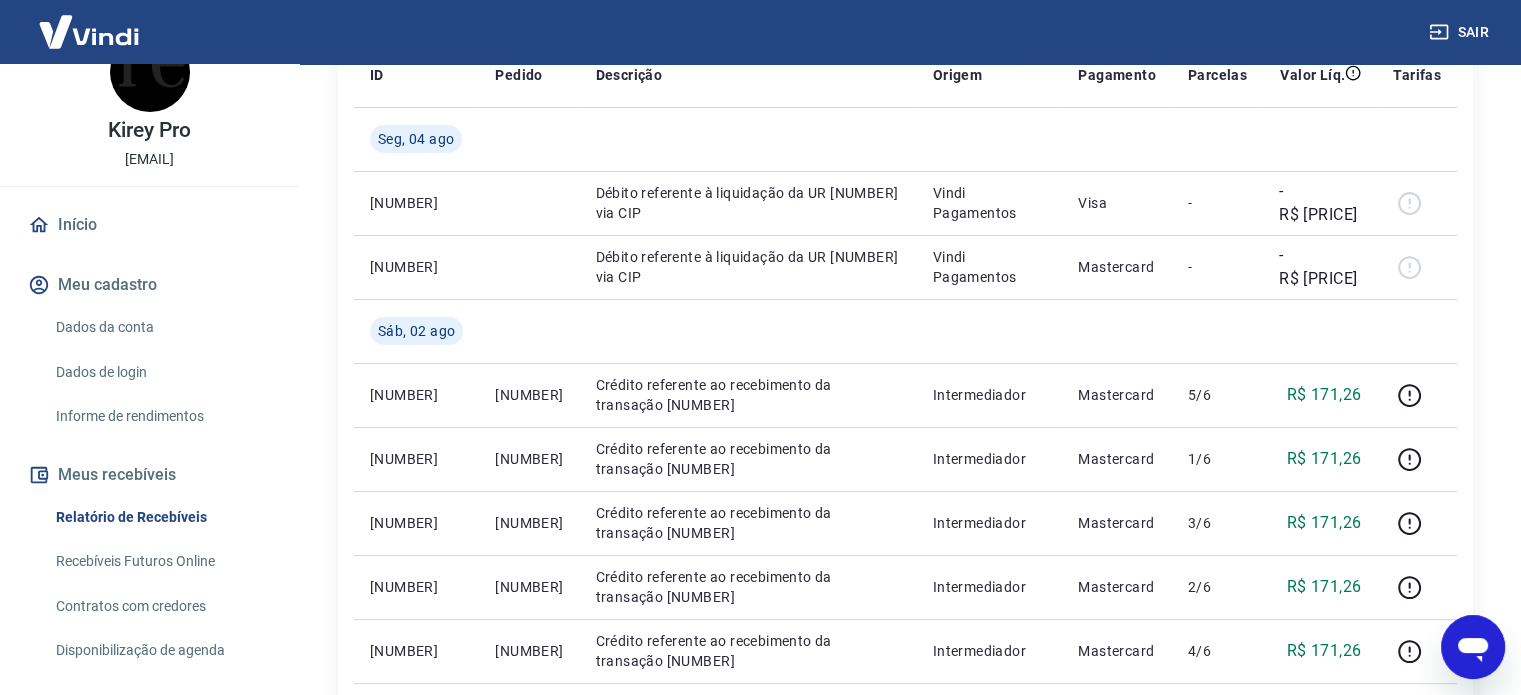 scroll, scrollTop: 300, scrollLeft: 0, axis: vertical 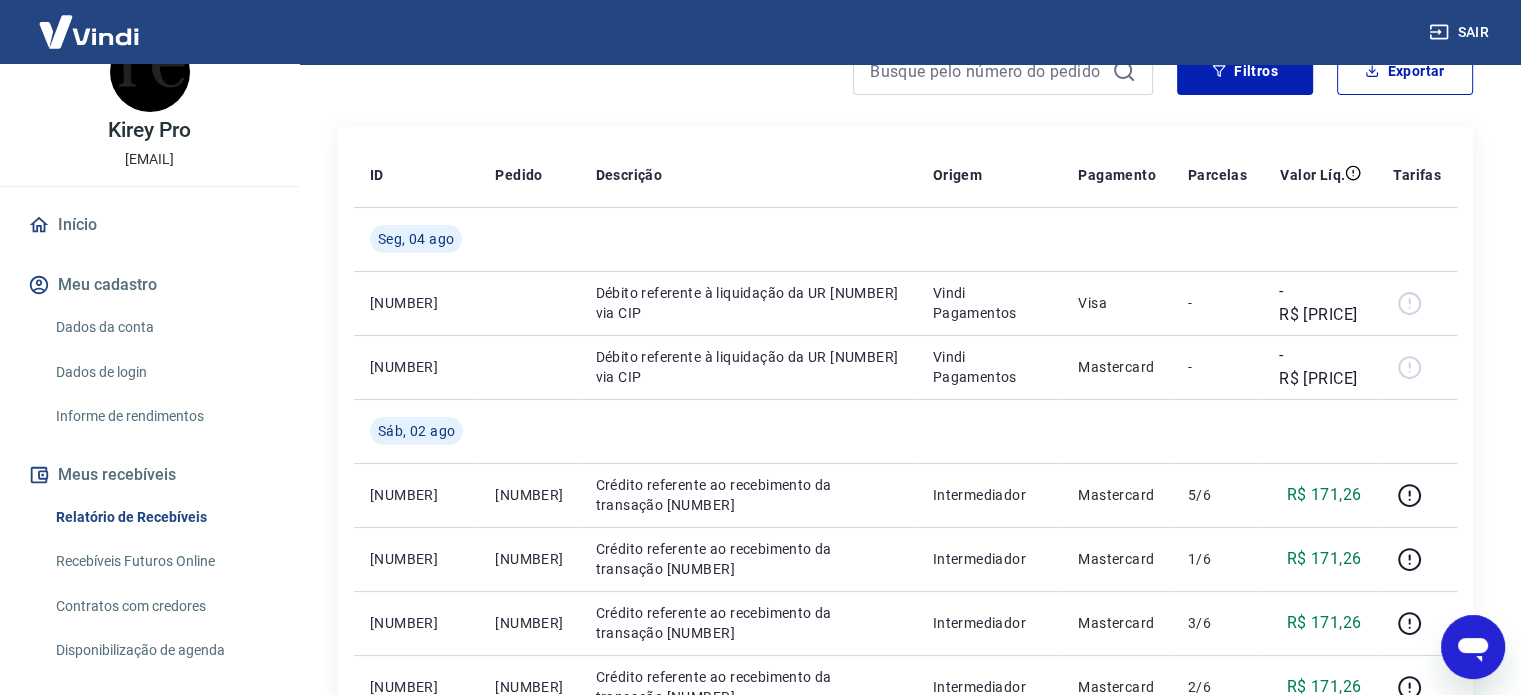 click 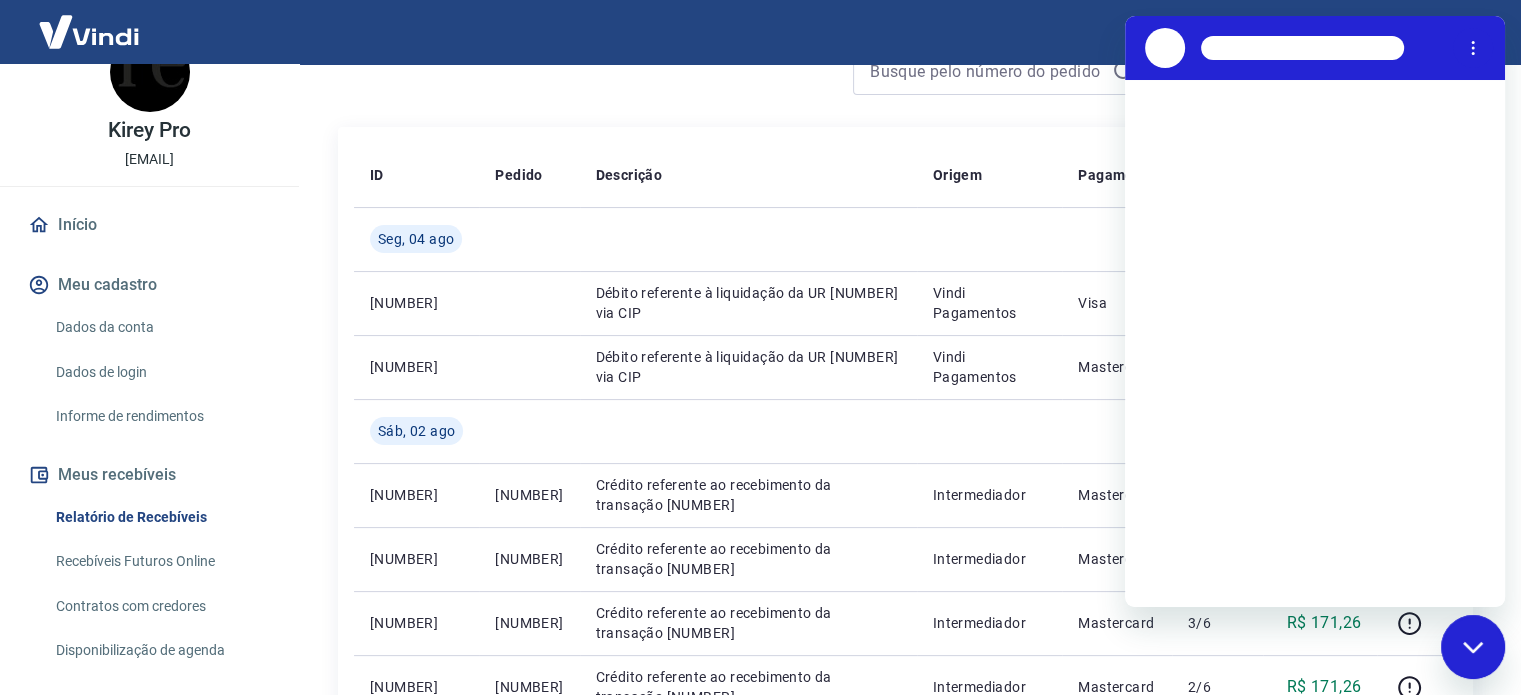 scroll, scrollTop: 0, scrollLeft: 0, axis: both 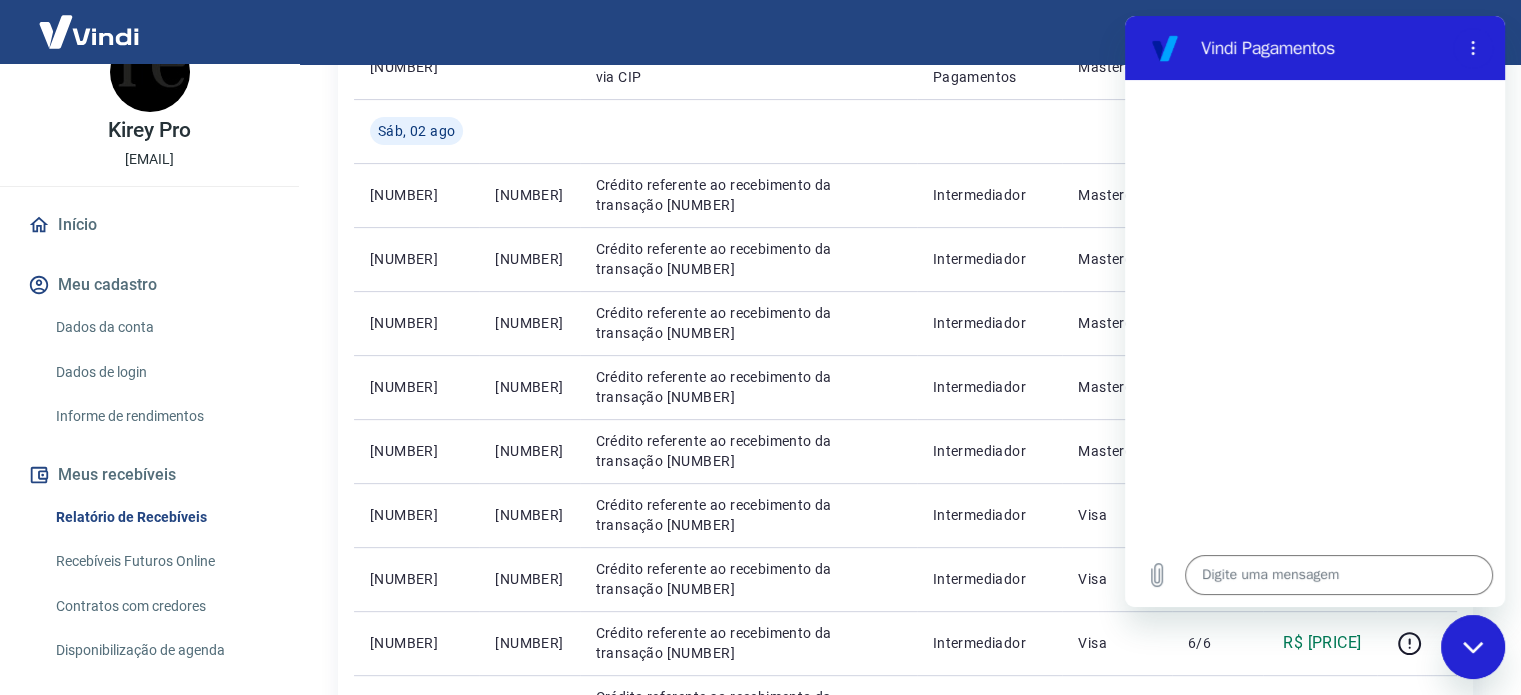 drag, startPoint x: 1470, startPoint y: 645, endPoint x: 2828, endPoint y: 1253, distance: 1487.8938 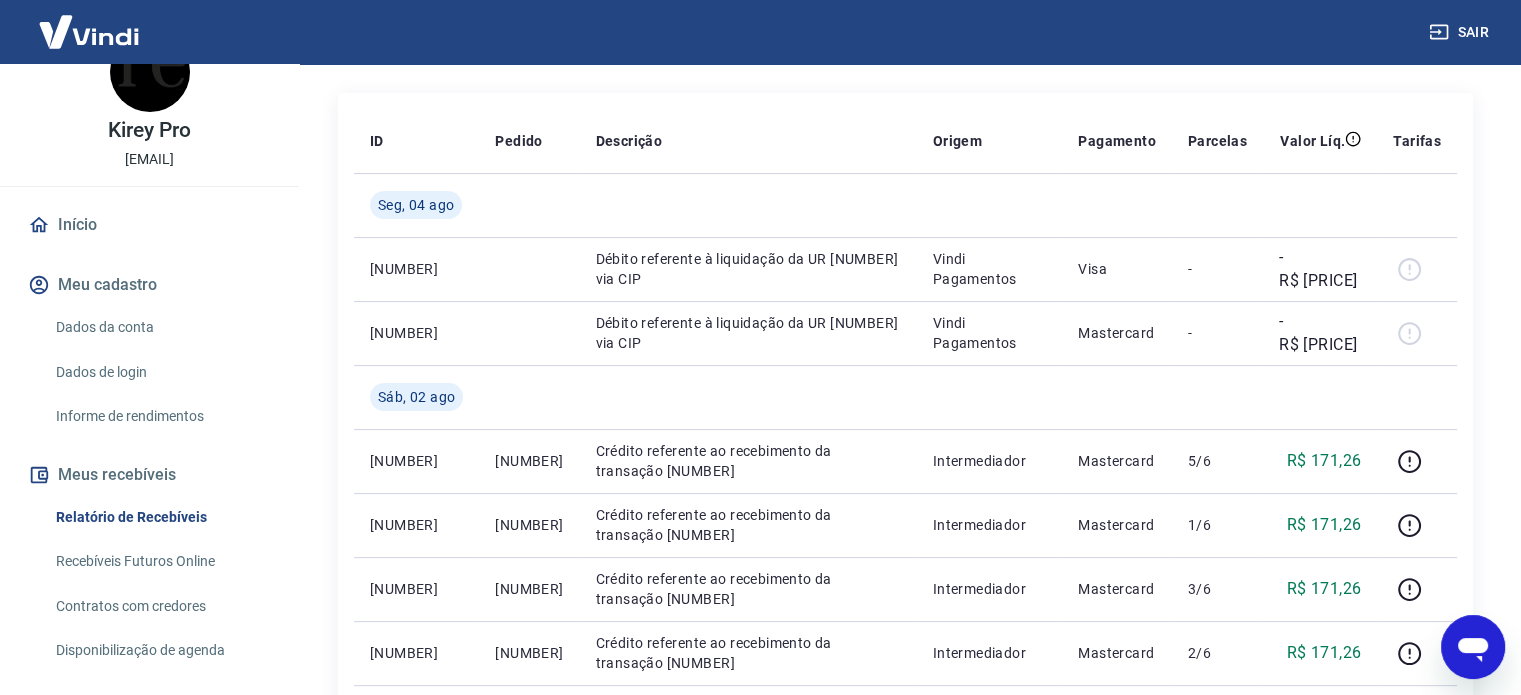 scroll, scrollTop: 300, scrollLeft: 0, axis: vertical 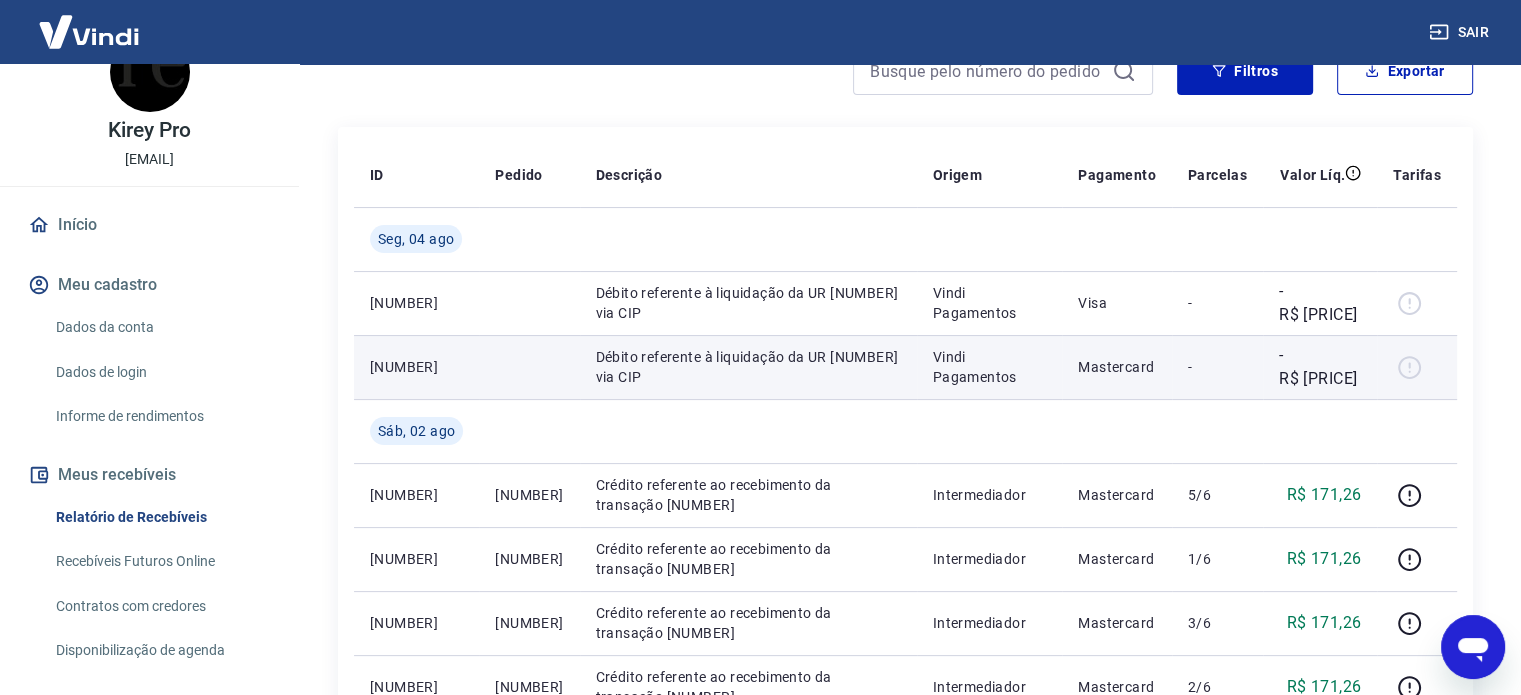 click on "[NUMBER]" at bounding box center [416, 367] 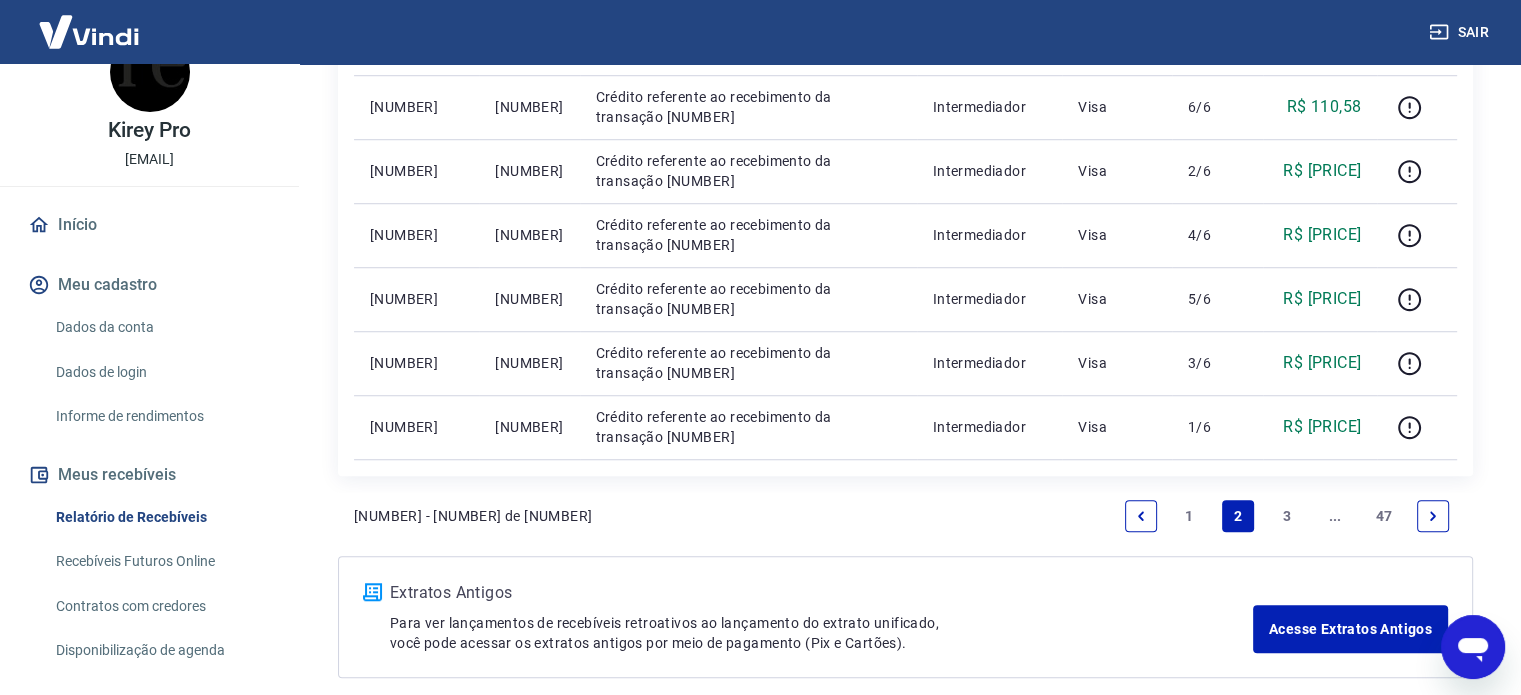 scroll, scrollTop: 1547, scrollLeft: 0, axis: vertical 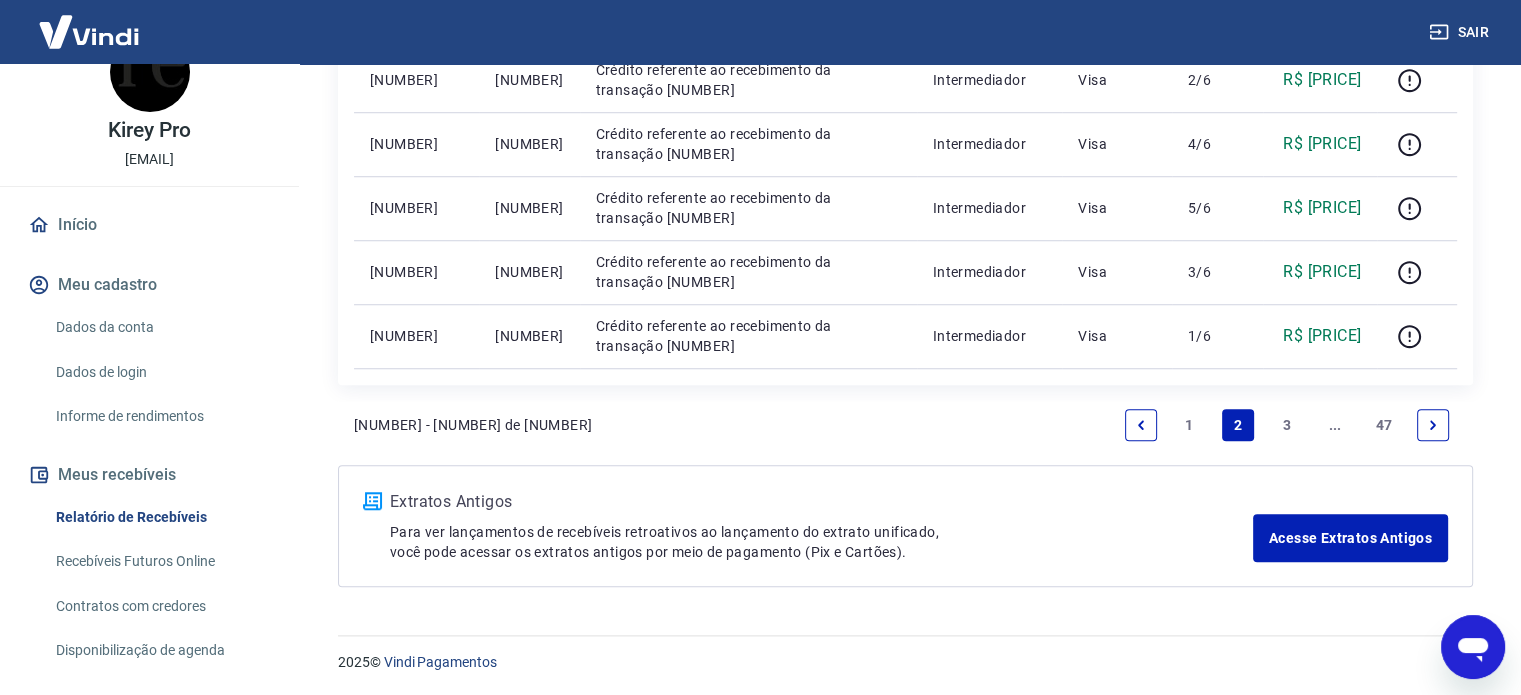 click on "1" at bounding box center (1190, 425) 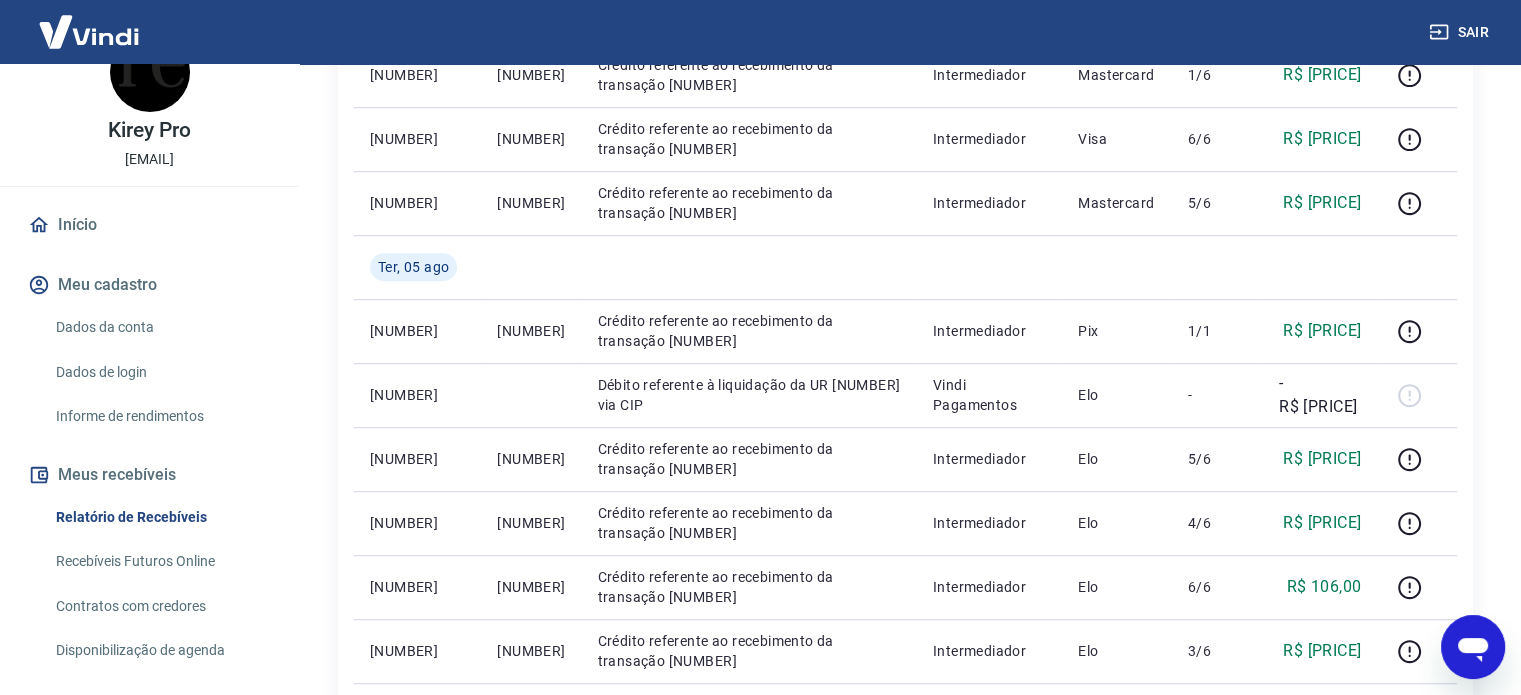 scroll, scrollTop: 1200, scrollLeft: 0, axis: vertical 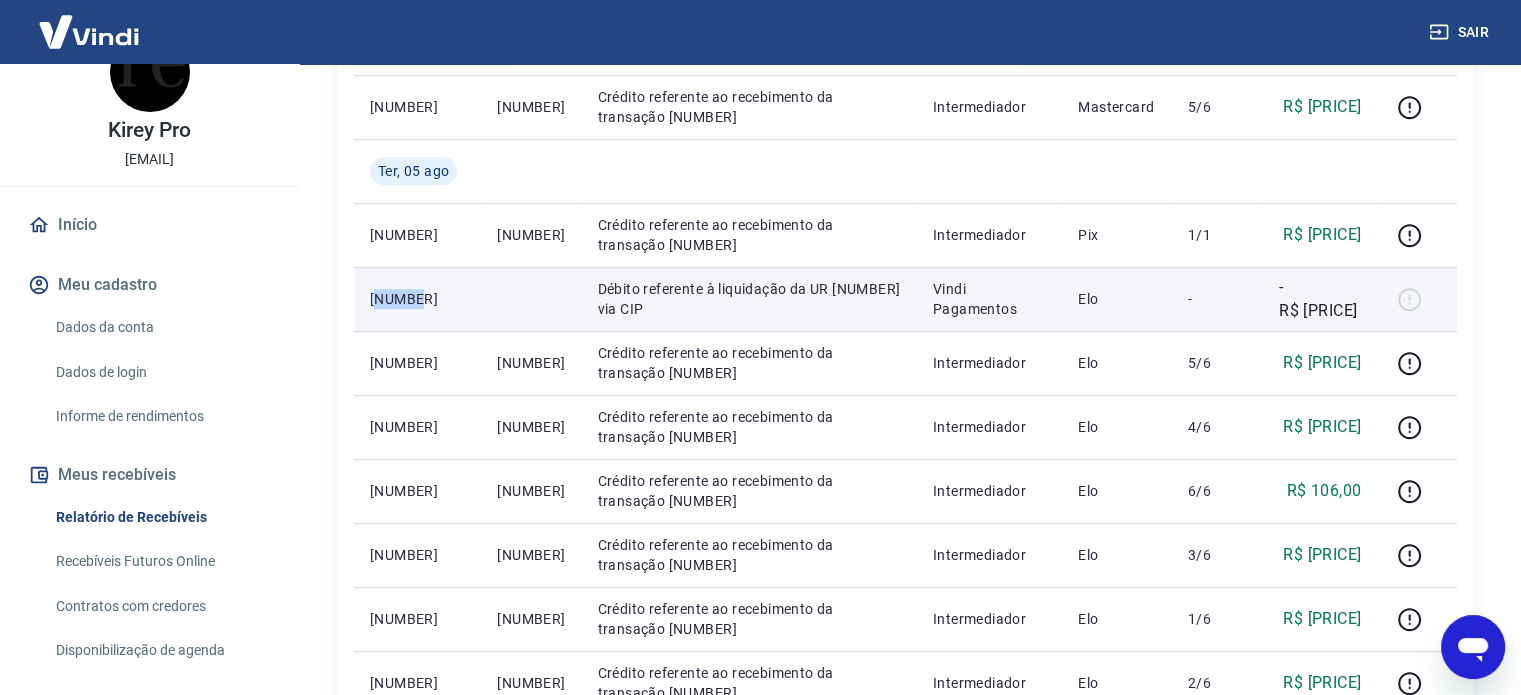 drag, startPoint x: 375, startPoint y: 306, endPoint x: 422, endPoint y: 306, distance: 47 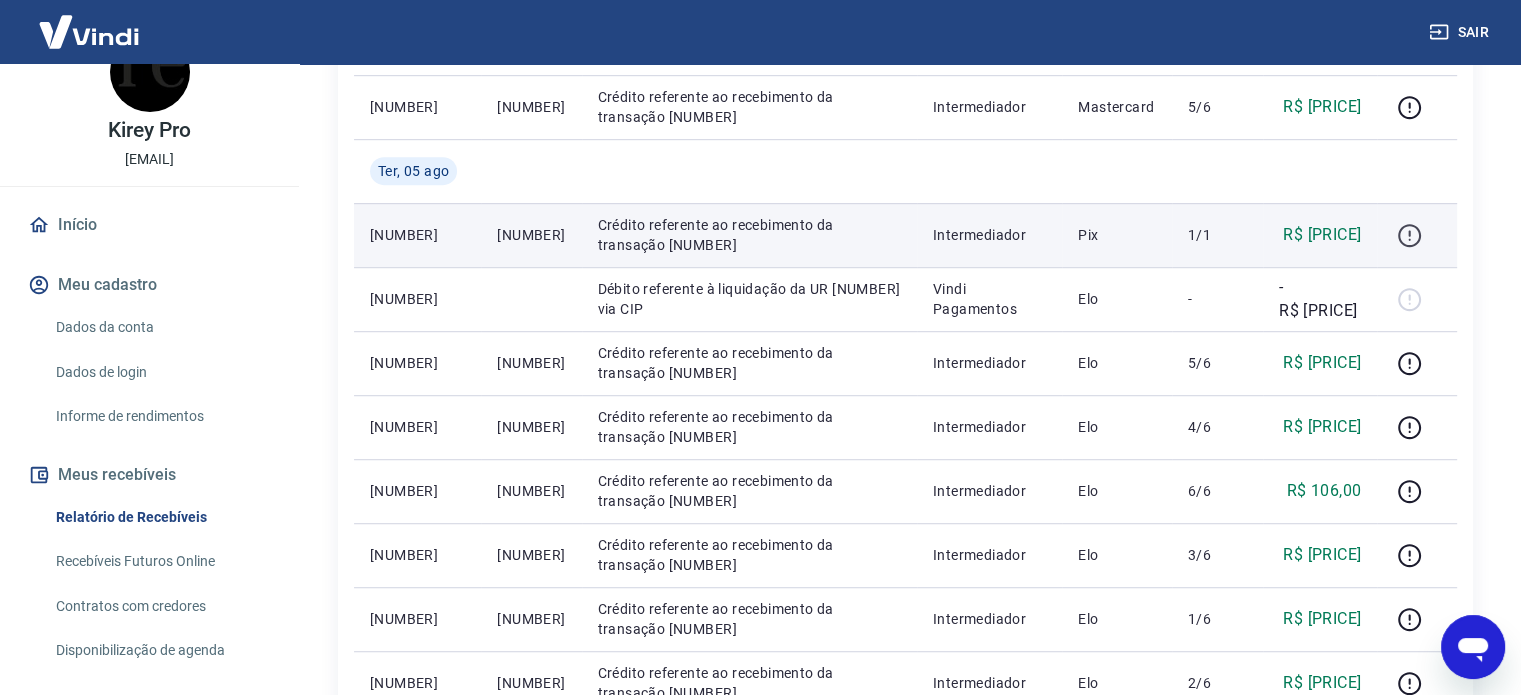 drag, startPoint x: 1409, startPoint y: 299, endPoint x: 1416, endPoint y: 239, distance: 60.40695 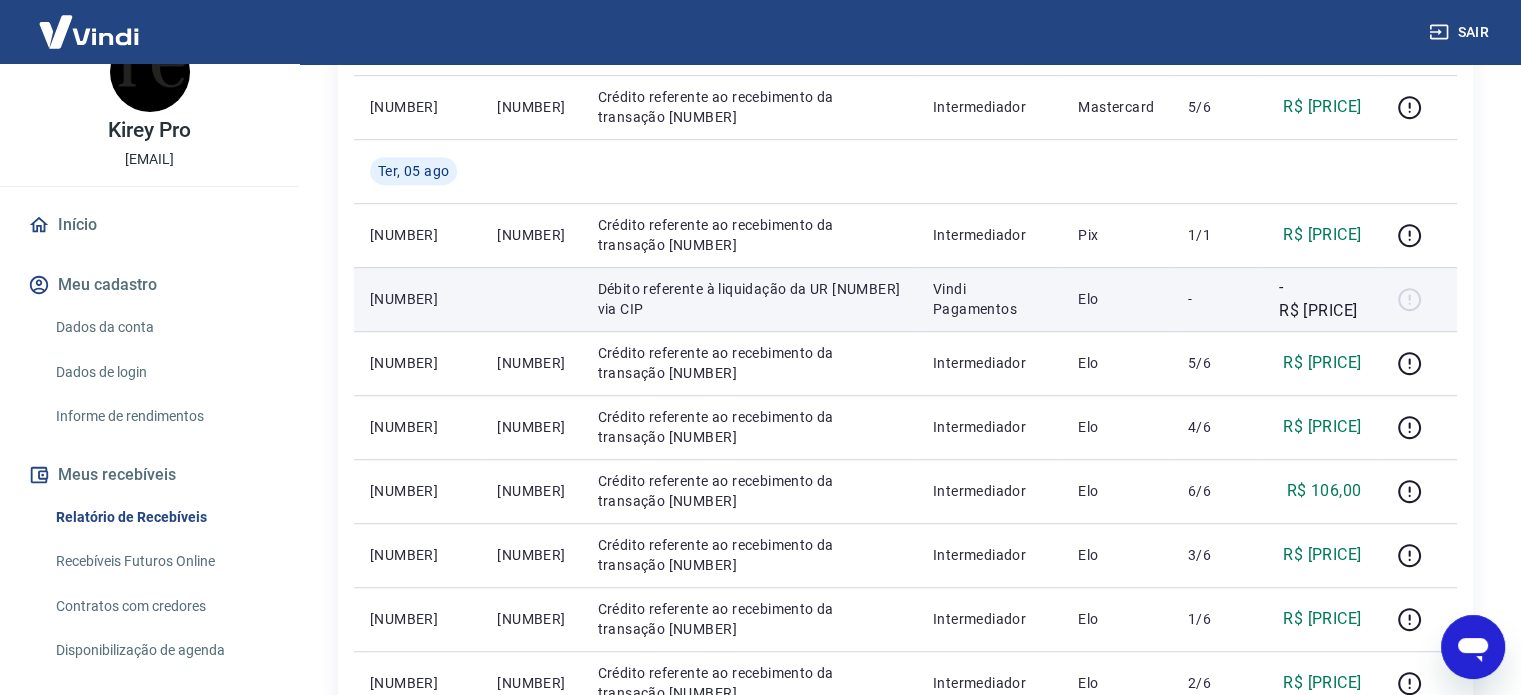 click at bounding box center [1417, 299] 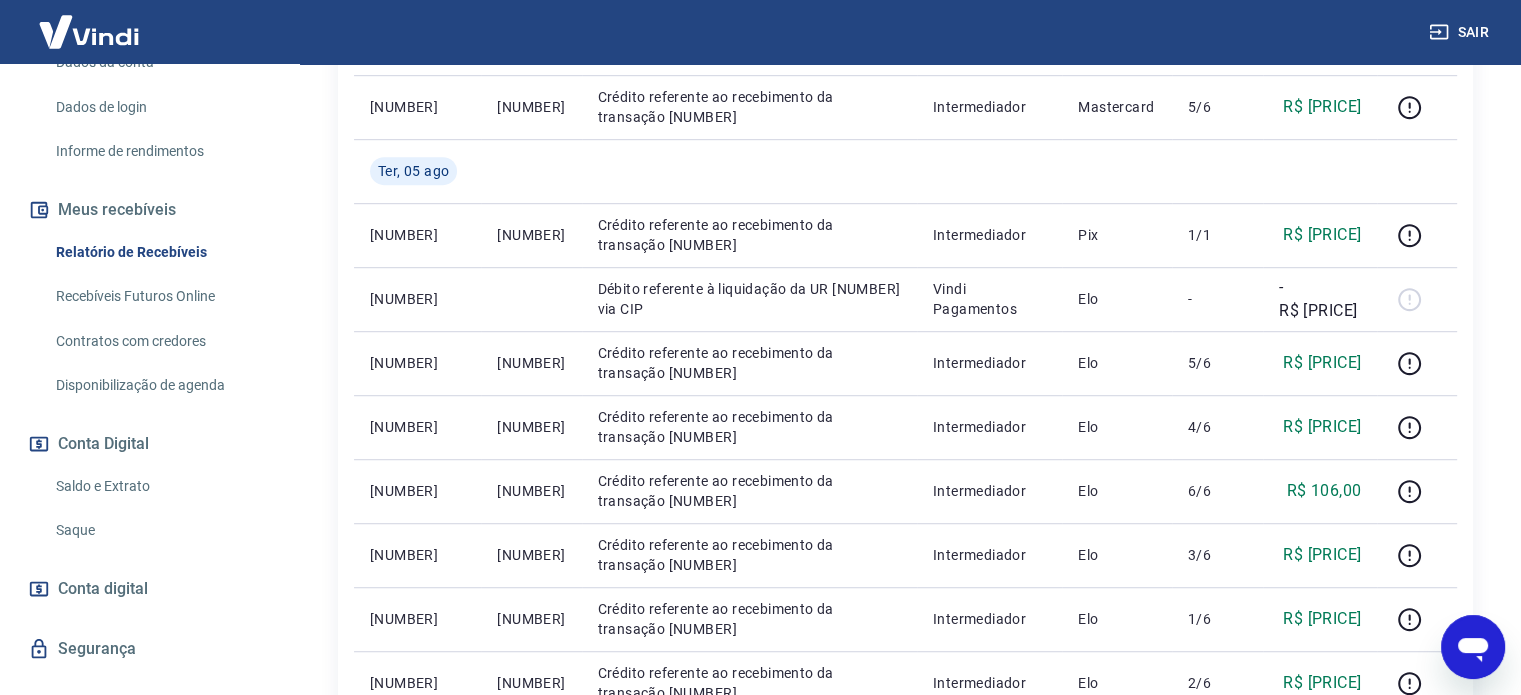 scroll, scrollTop: 348, scrollLeft: 0, axis: vertical 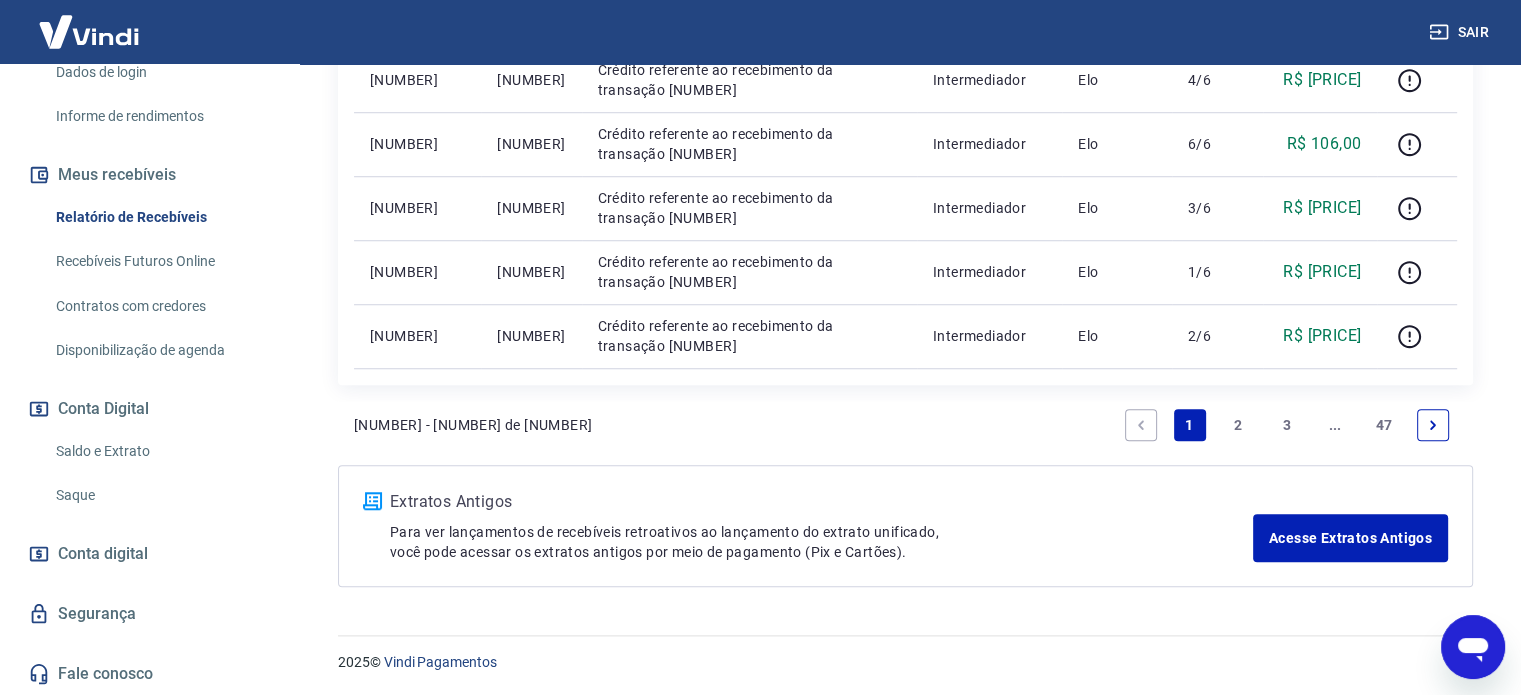 click on "3" at bounding box center [1287, 425] 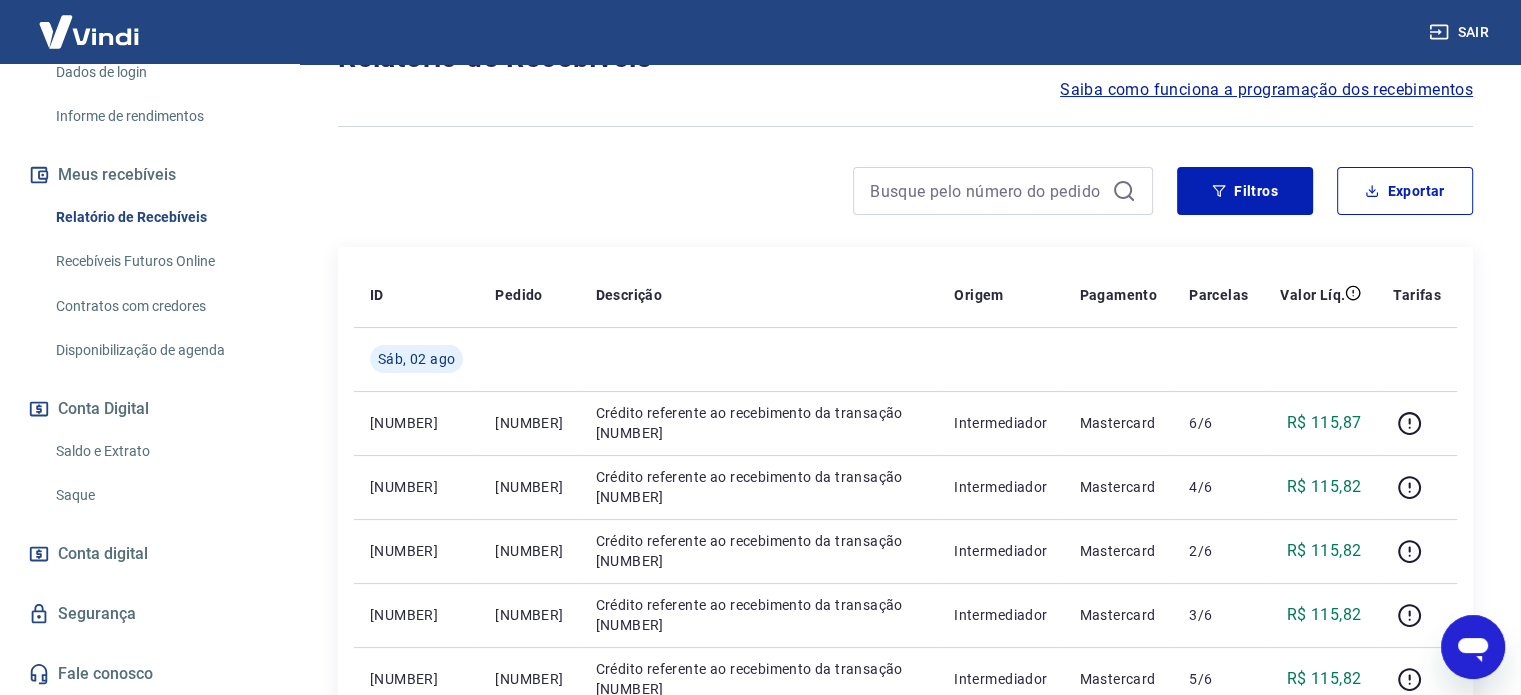scroll, scrollTop: 200, scrollLeft: 0, axis: vertical 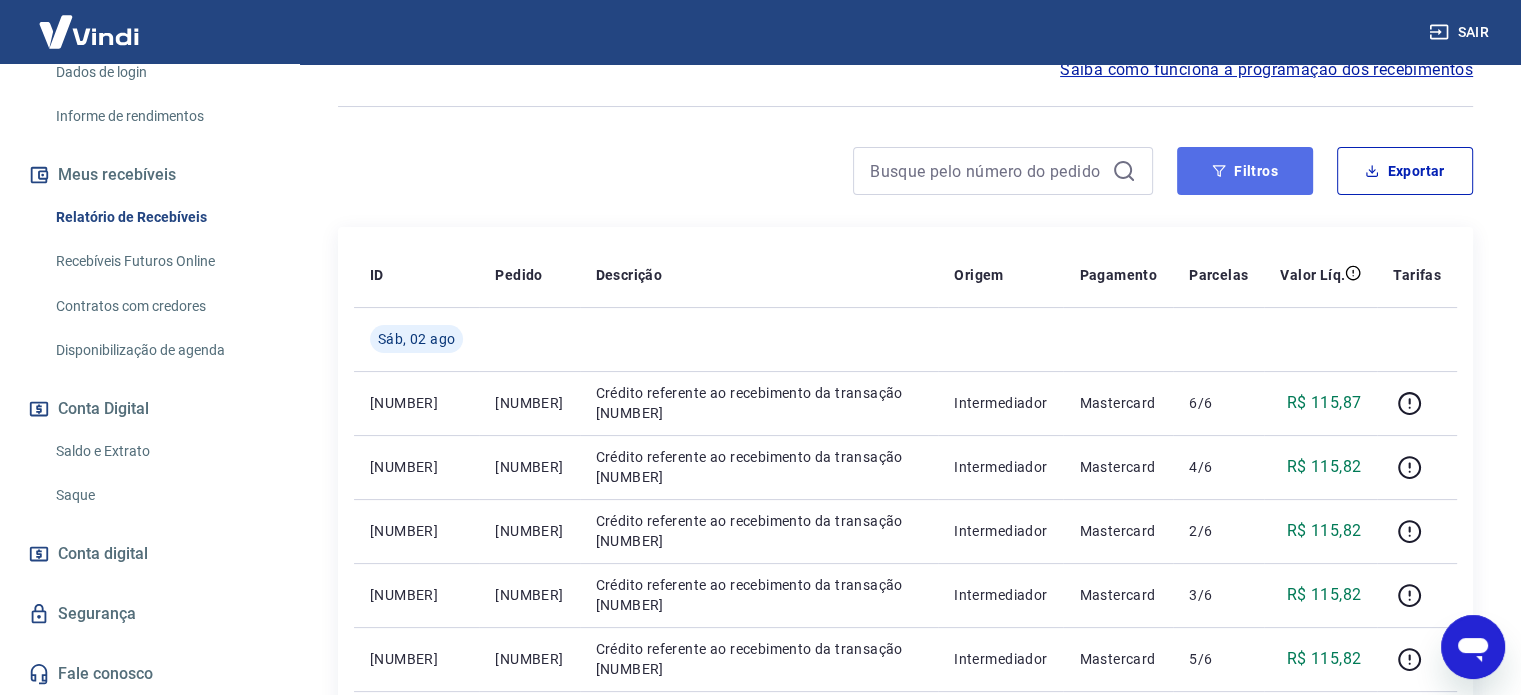 click on "Filtros" at bounding box center [1245, 171] 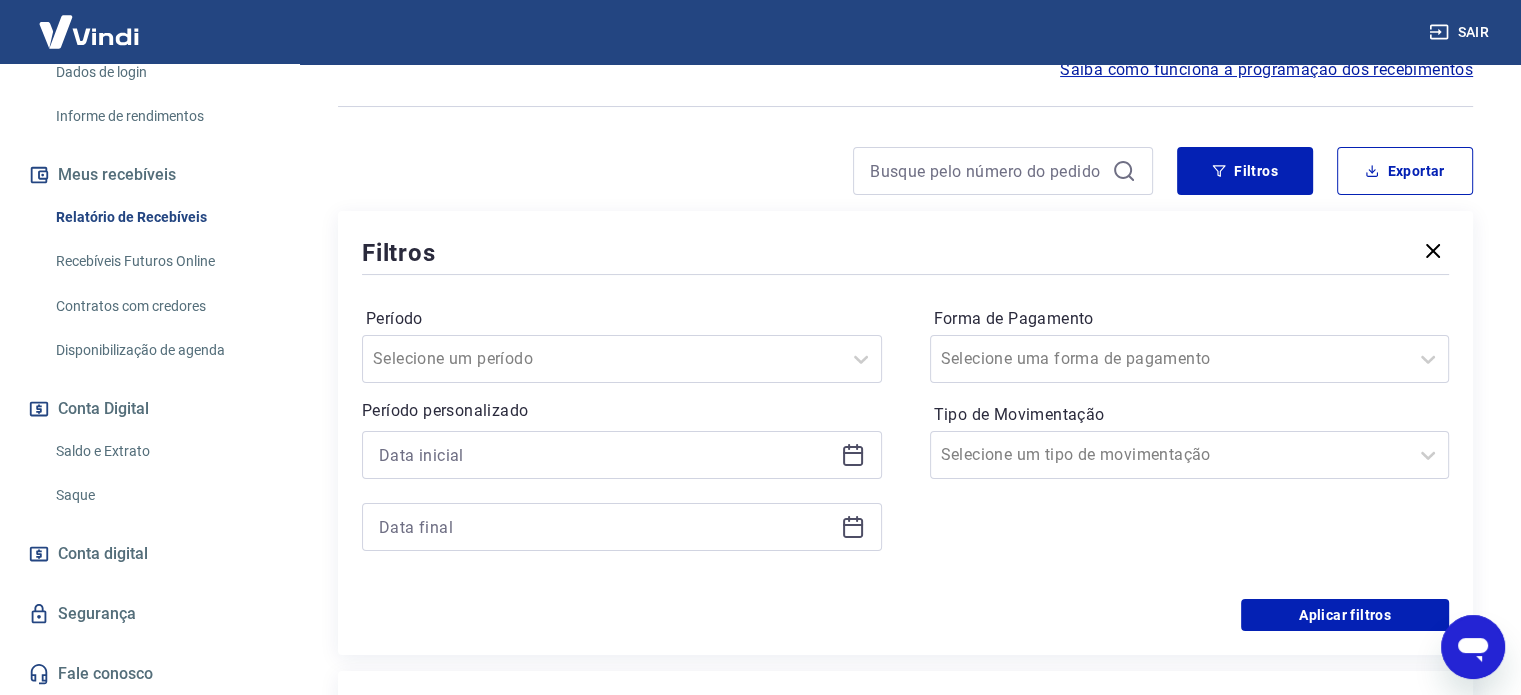 drag, startPoint x: 1292, startPoint y: 306, endPoint x: 1264, endPoint y: 324, distance: 33.286633 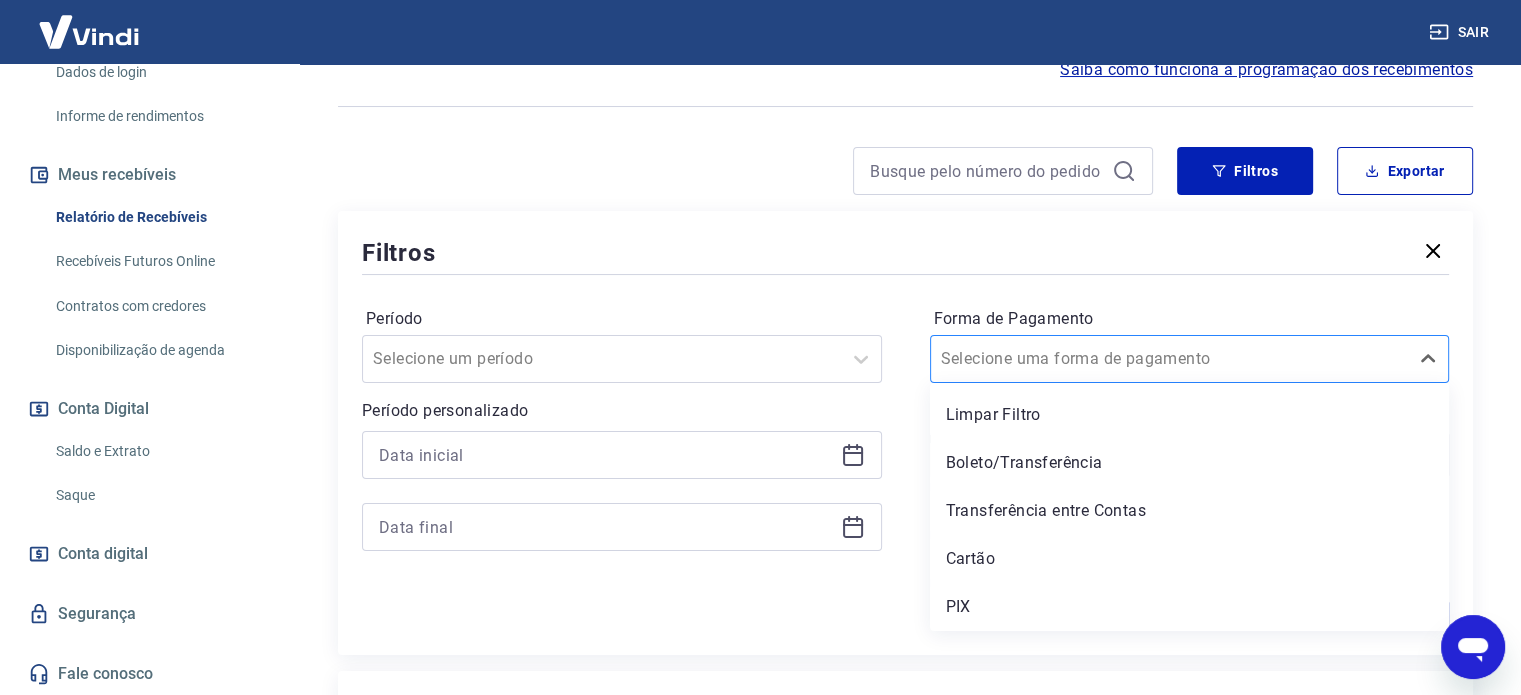 click at bounding box center [1170, 359] 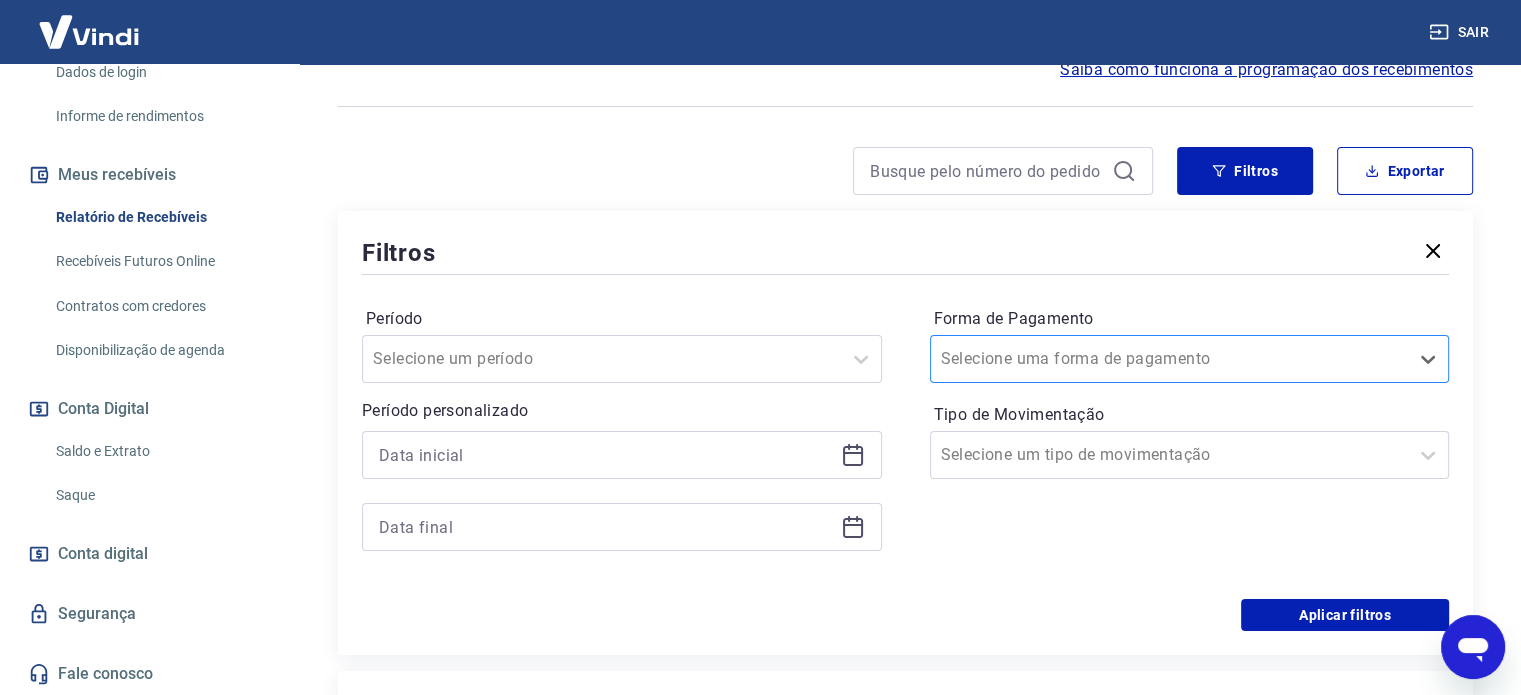 click at bounding box center (1170, 359) 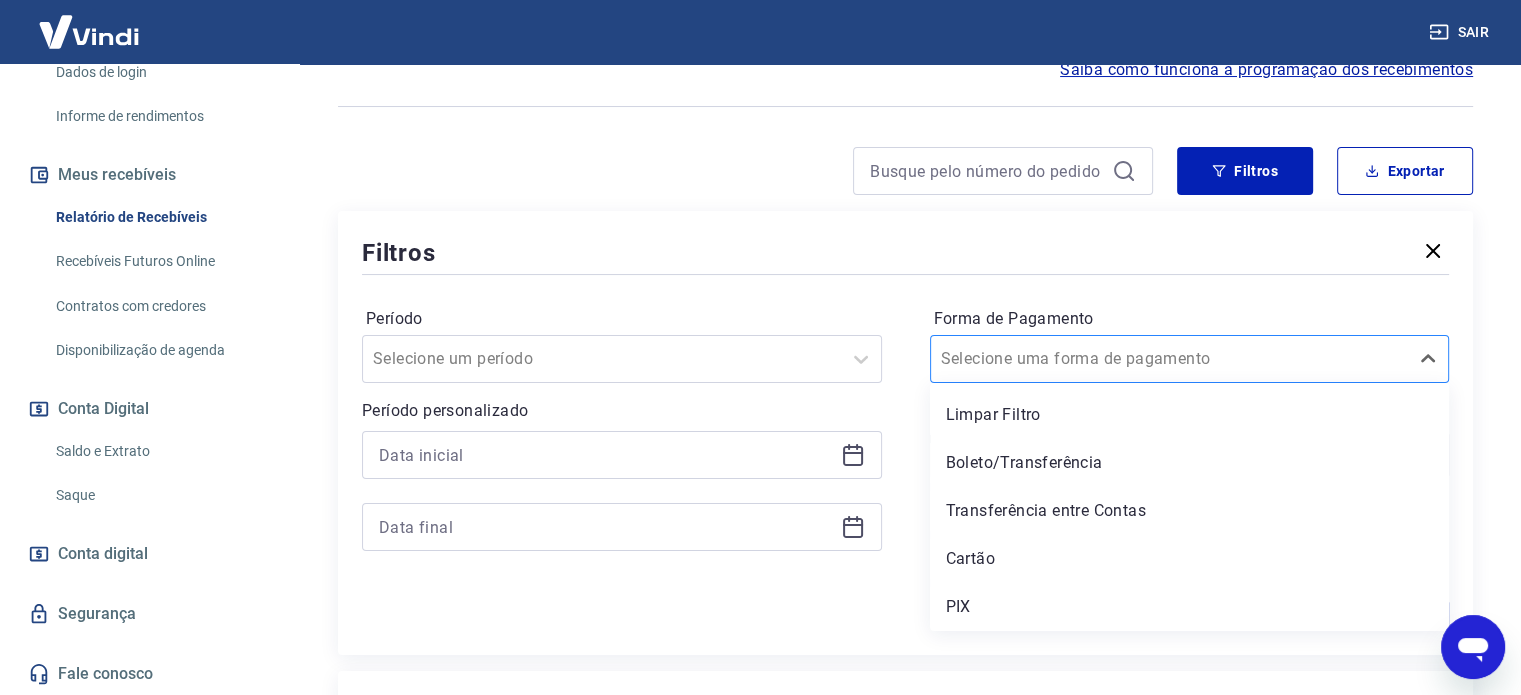 click on "Forma de Pagamento" at bounding box center [1042, 359] 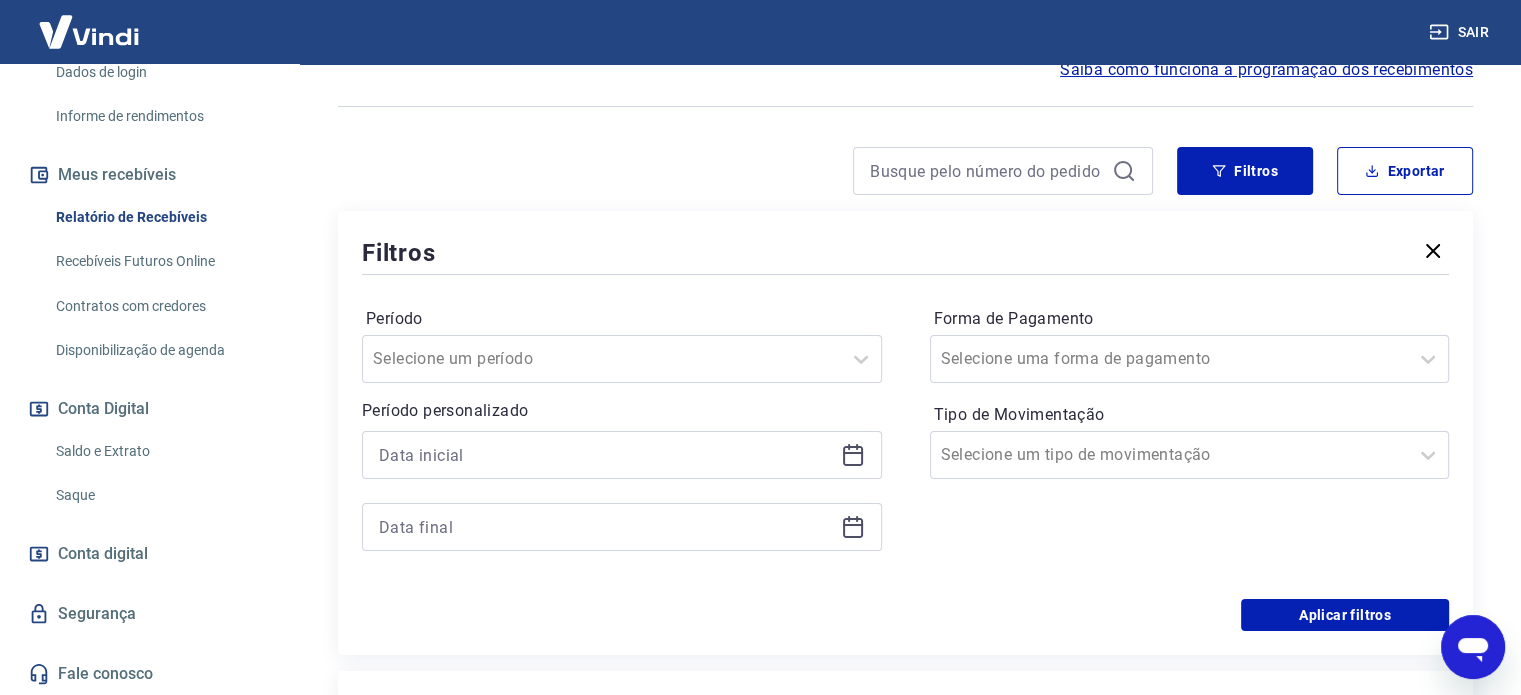 drag, startPoint x: 772, startPoint y: 631, endPoint x: 768, endPoint y: 604, distance: 27.294687 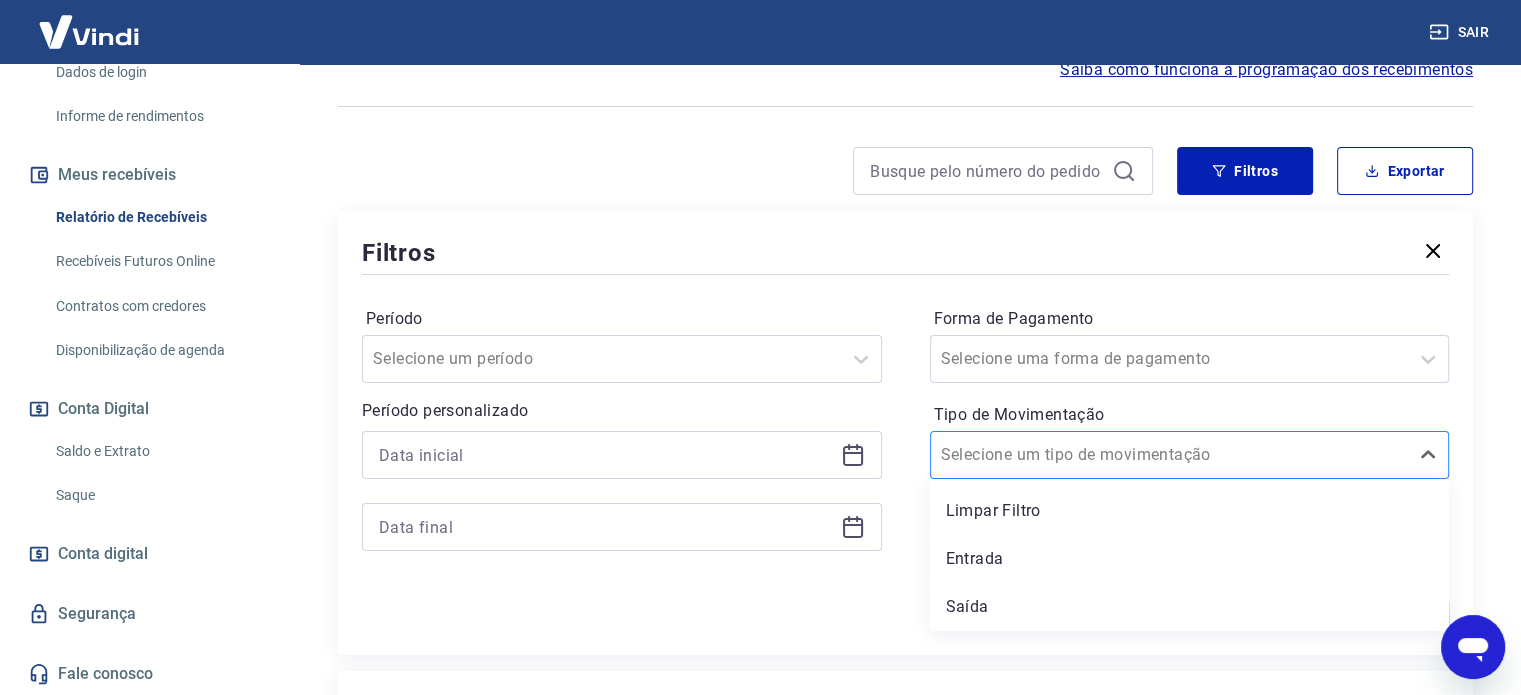 click on "Tipo de Movimentação" at bounding box center (1042, 455) 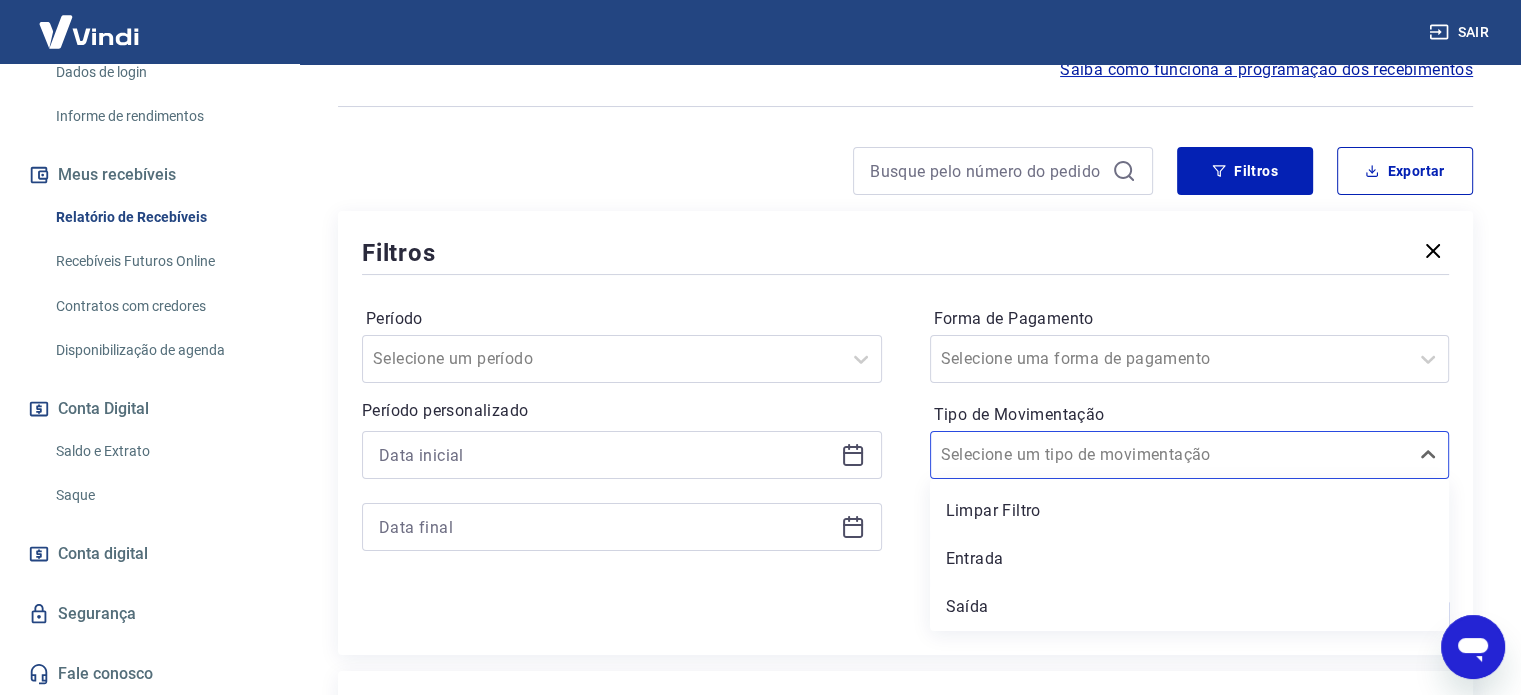 click at bounding box center [1433, 252] 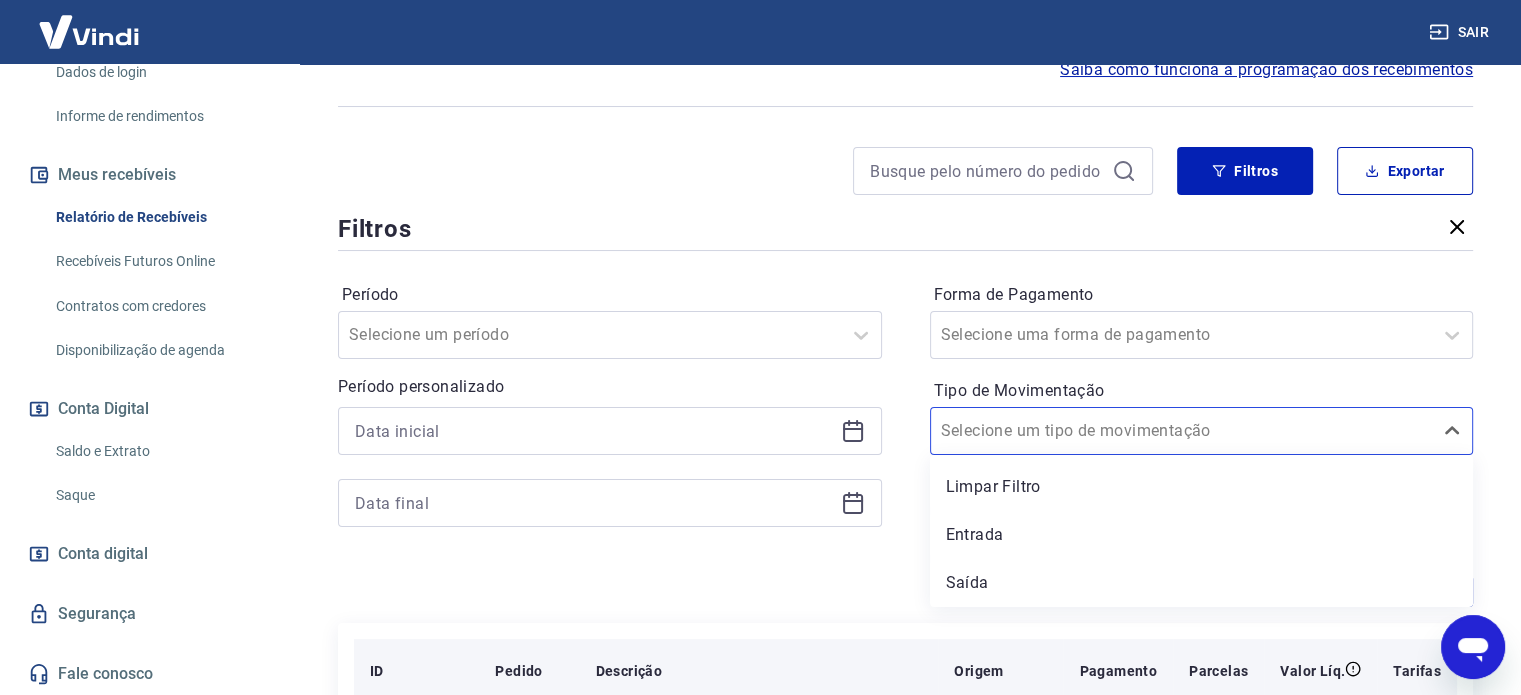 click on "Tarifas" at bounding box center (1417, 671) 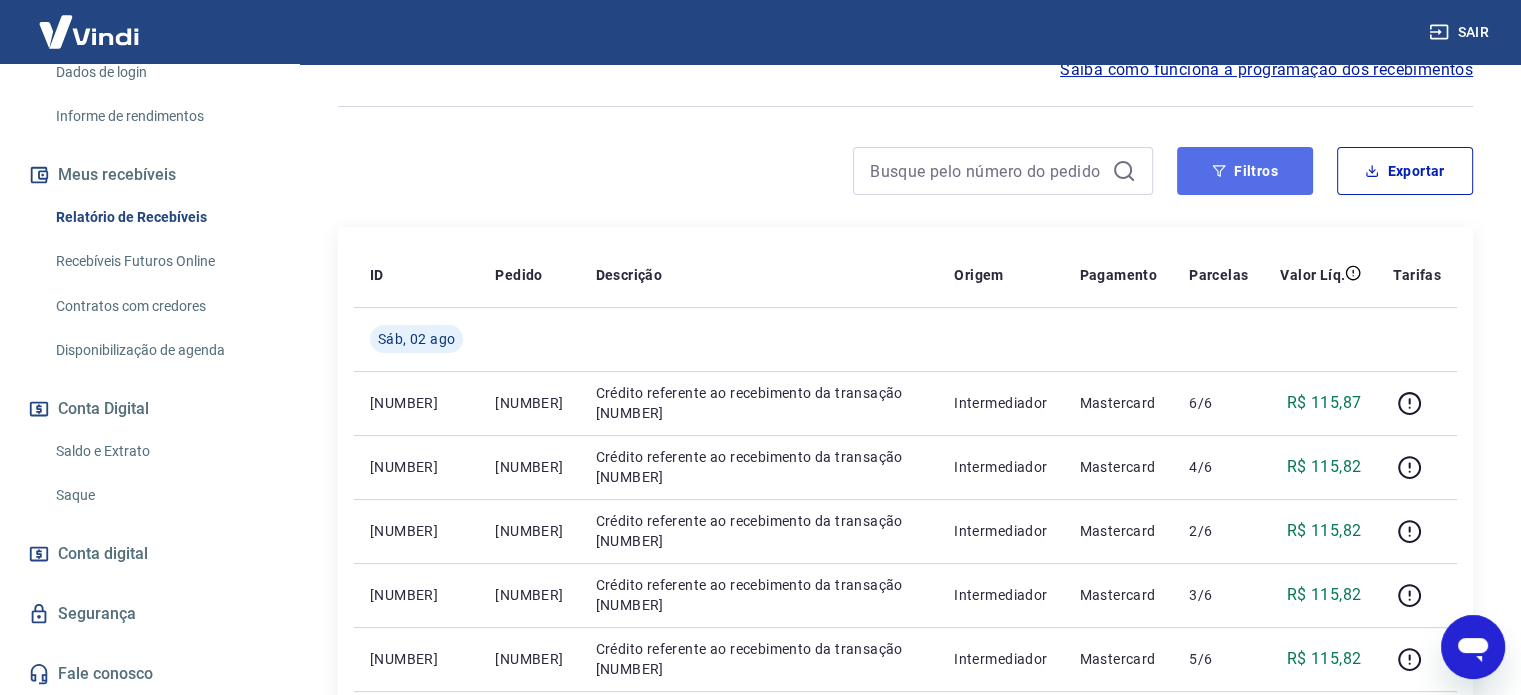 click on "Filtros" at bounding box center (1245, 171) 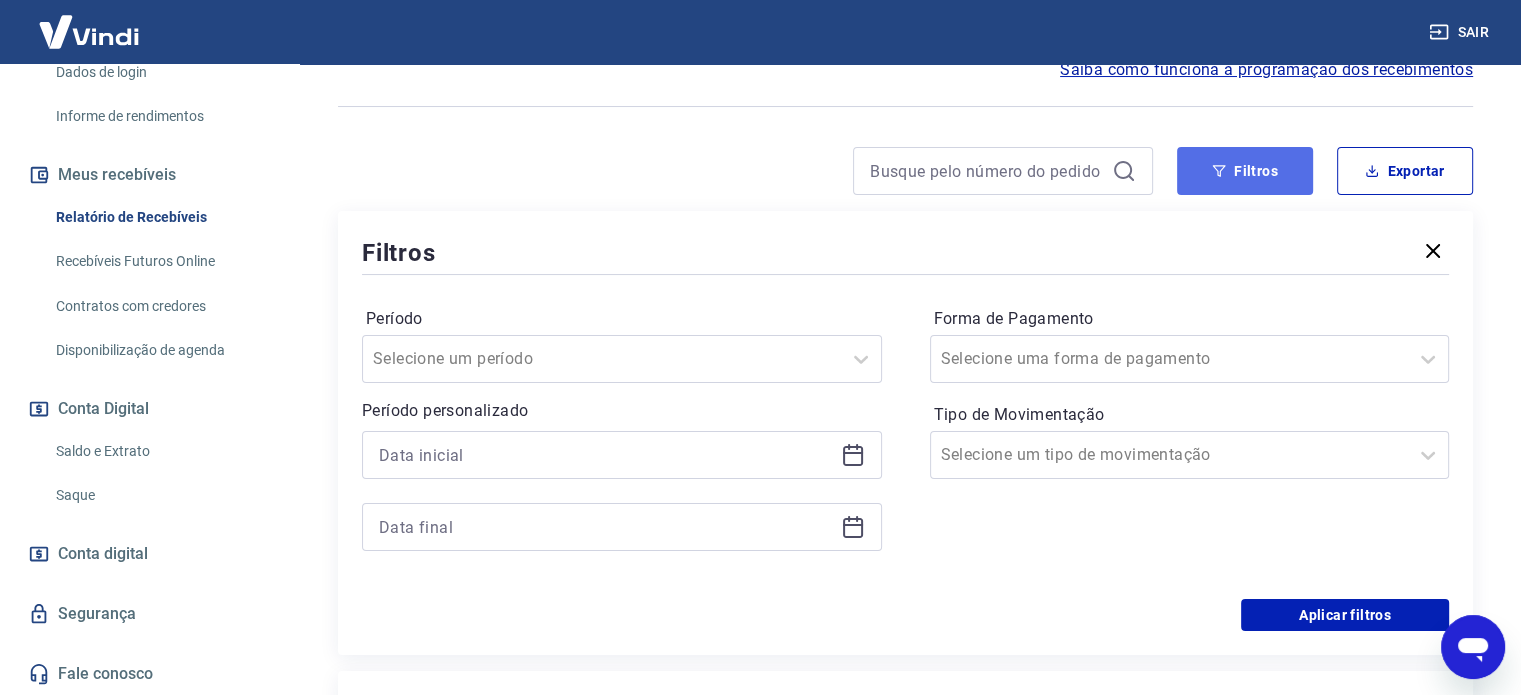 click on "Filtros" at bounding box center [1245, 171] 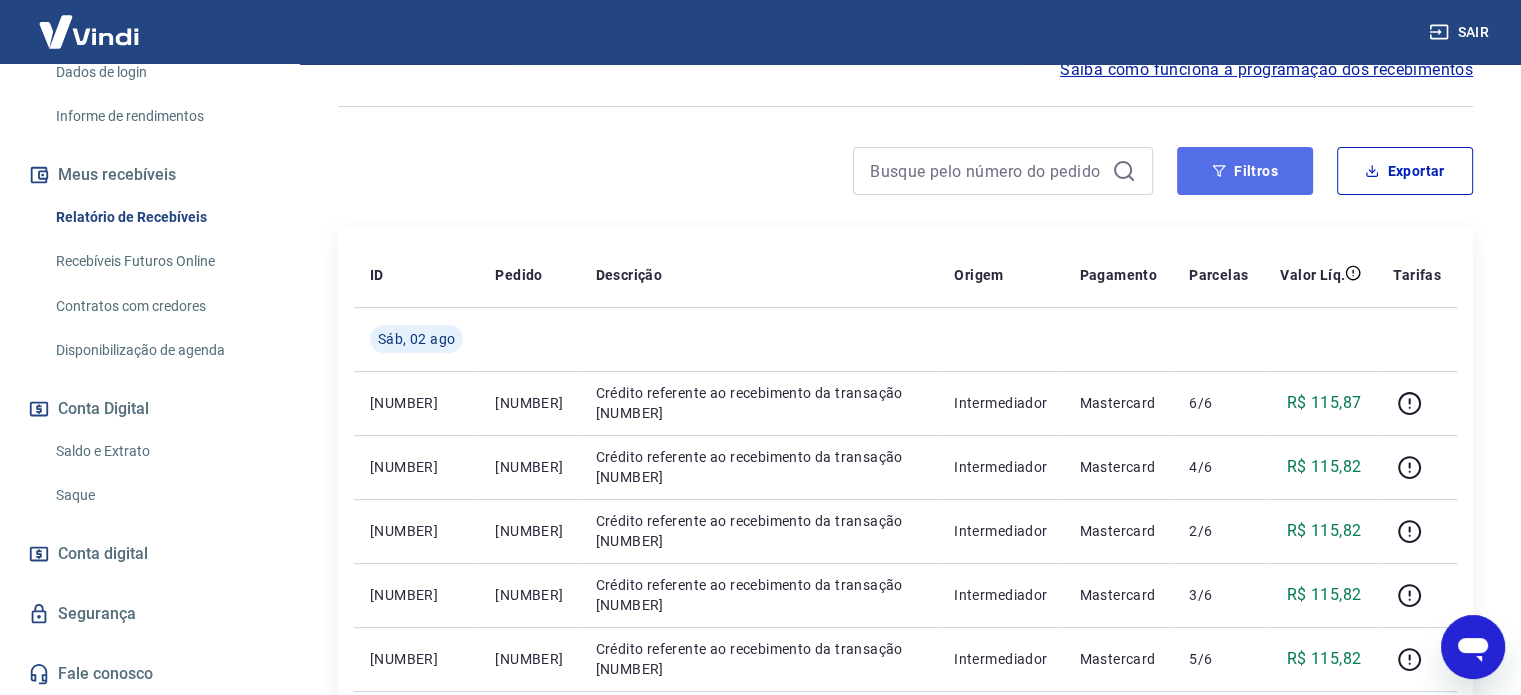 click on "Filtros" at bounding box center [1245, 171] 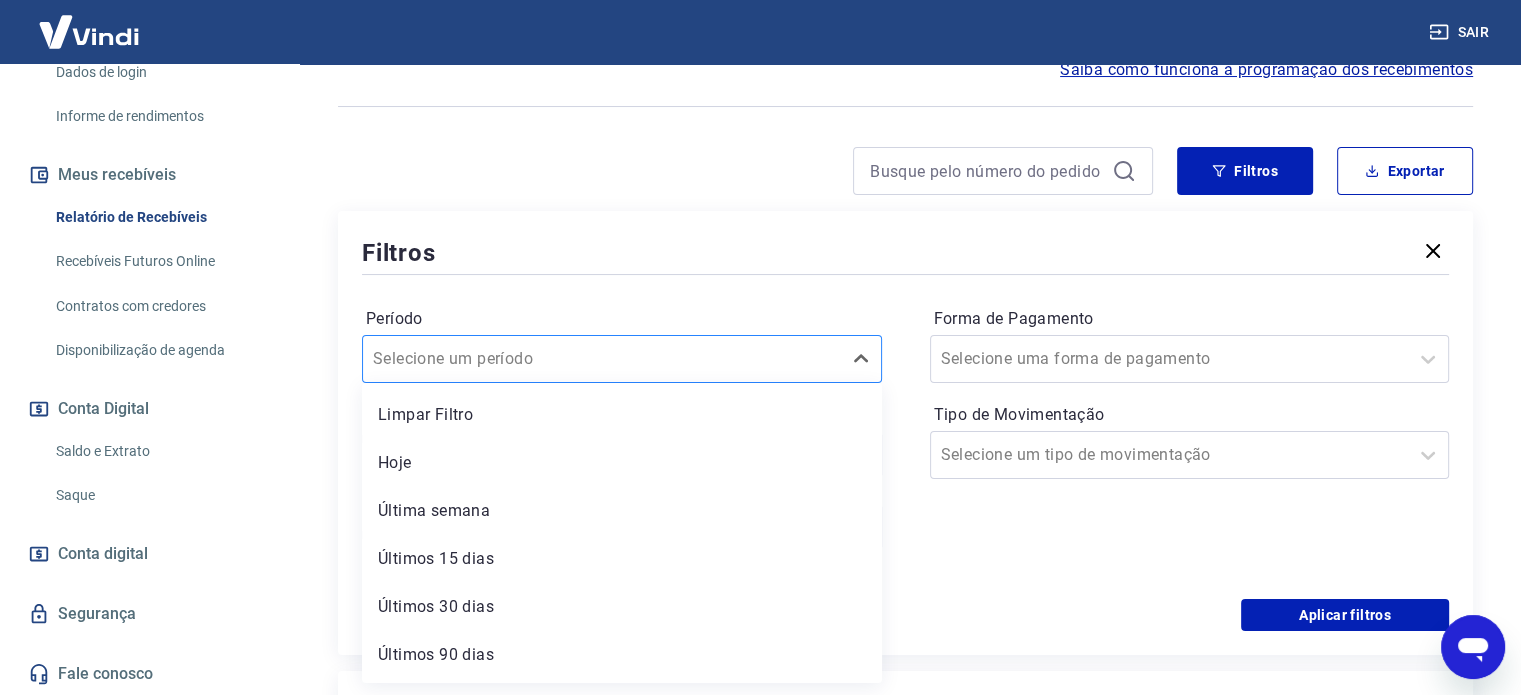 click at bounding box center (602, 359) 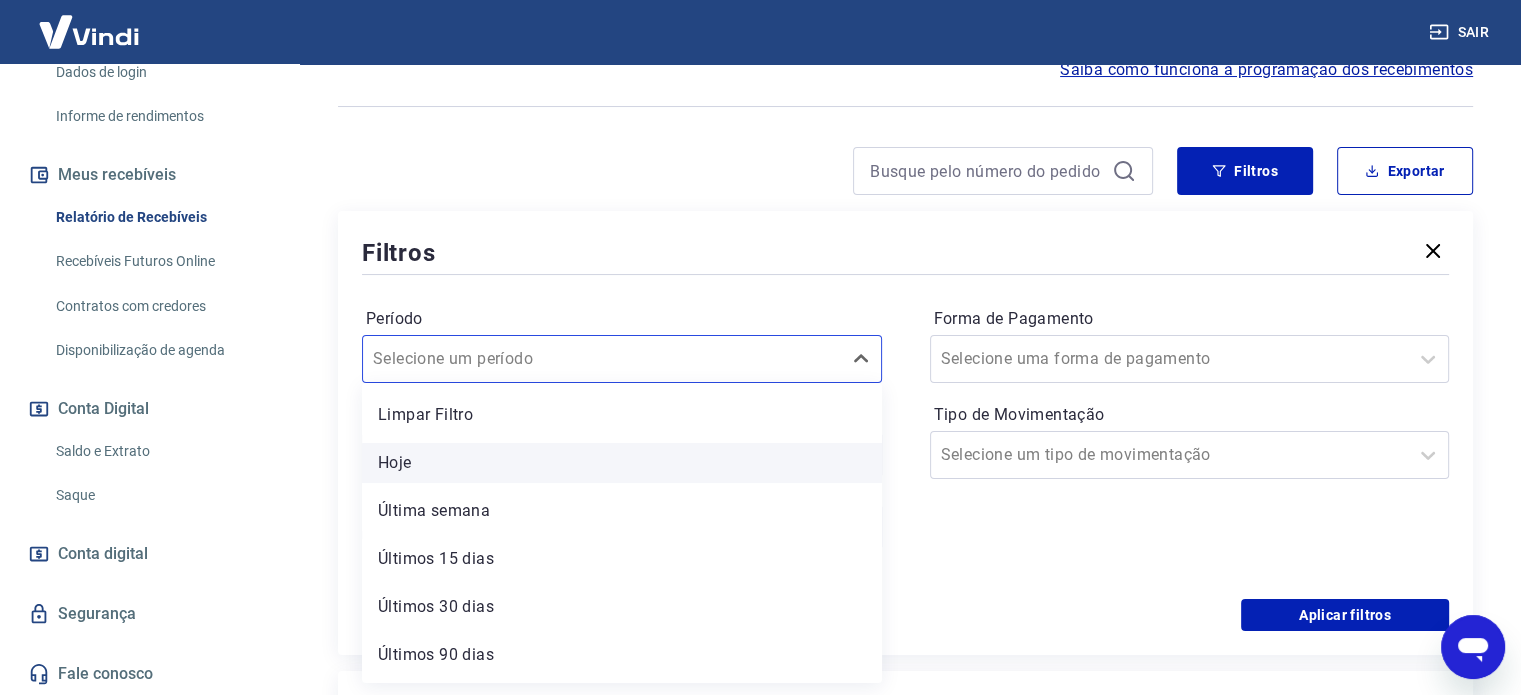 scroll, scrollTop: 44, scrollLeft: 0, axis: vertical 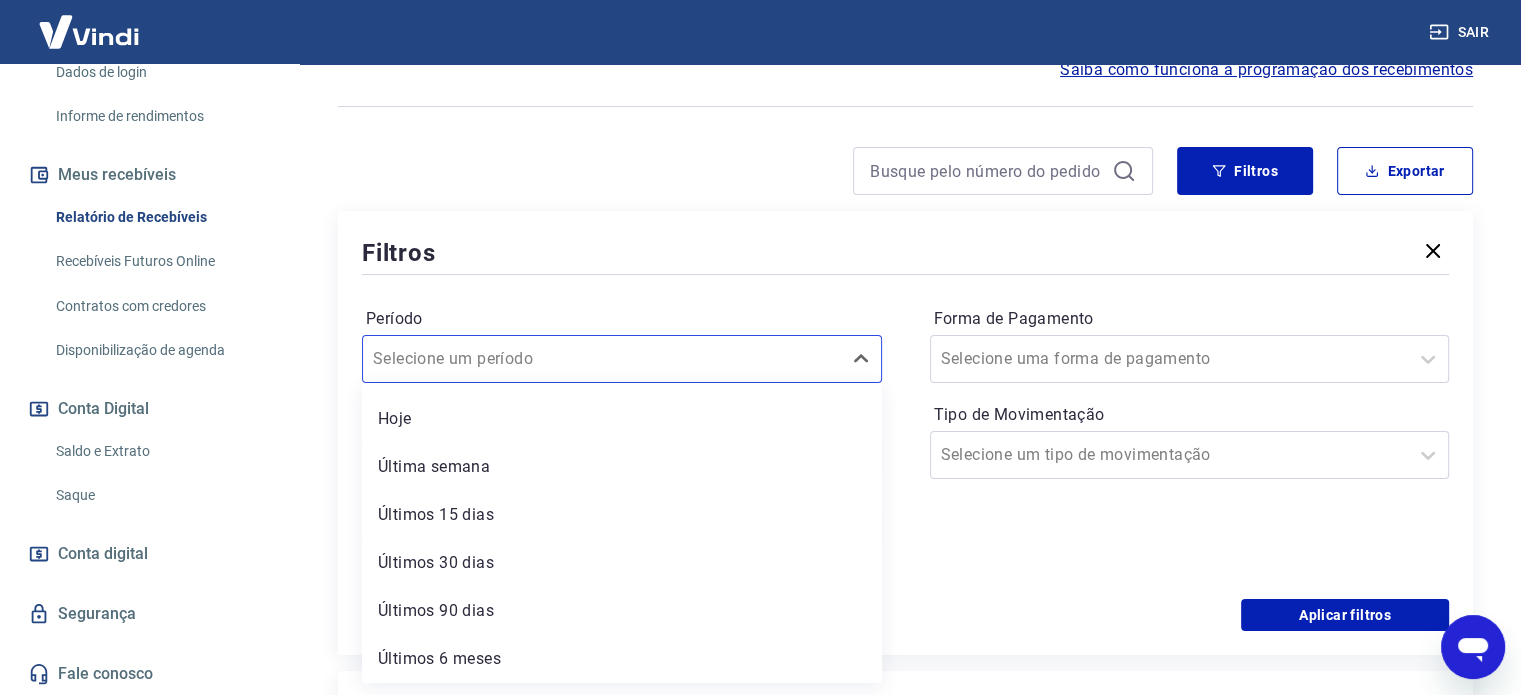 drag, startPoint x: 524, startPoint y: 659, endPoint x: 442, endPoint y: 658, distance: 82.006096 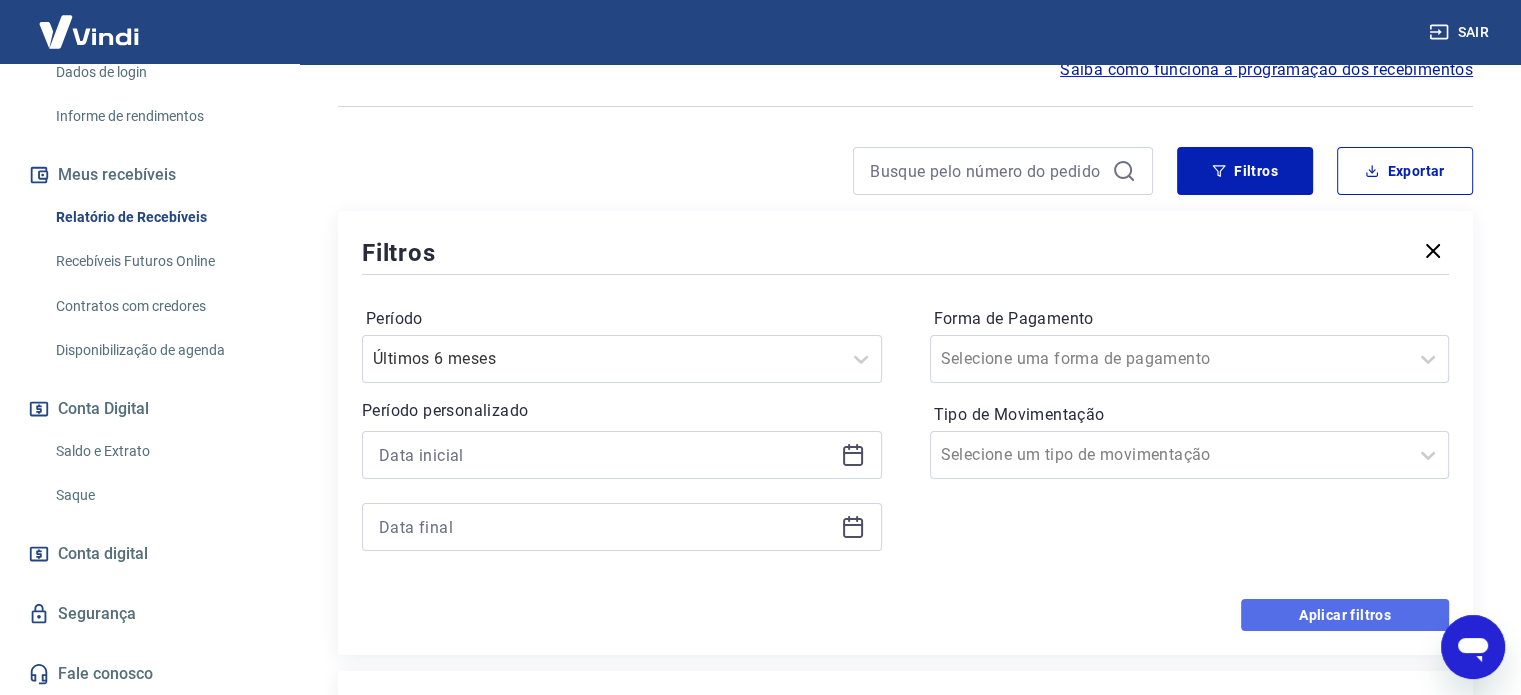 click on "Aplicar filtros" at bounding box center [1345, 615] 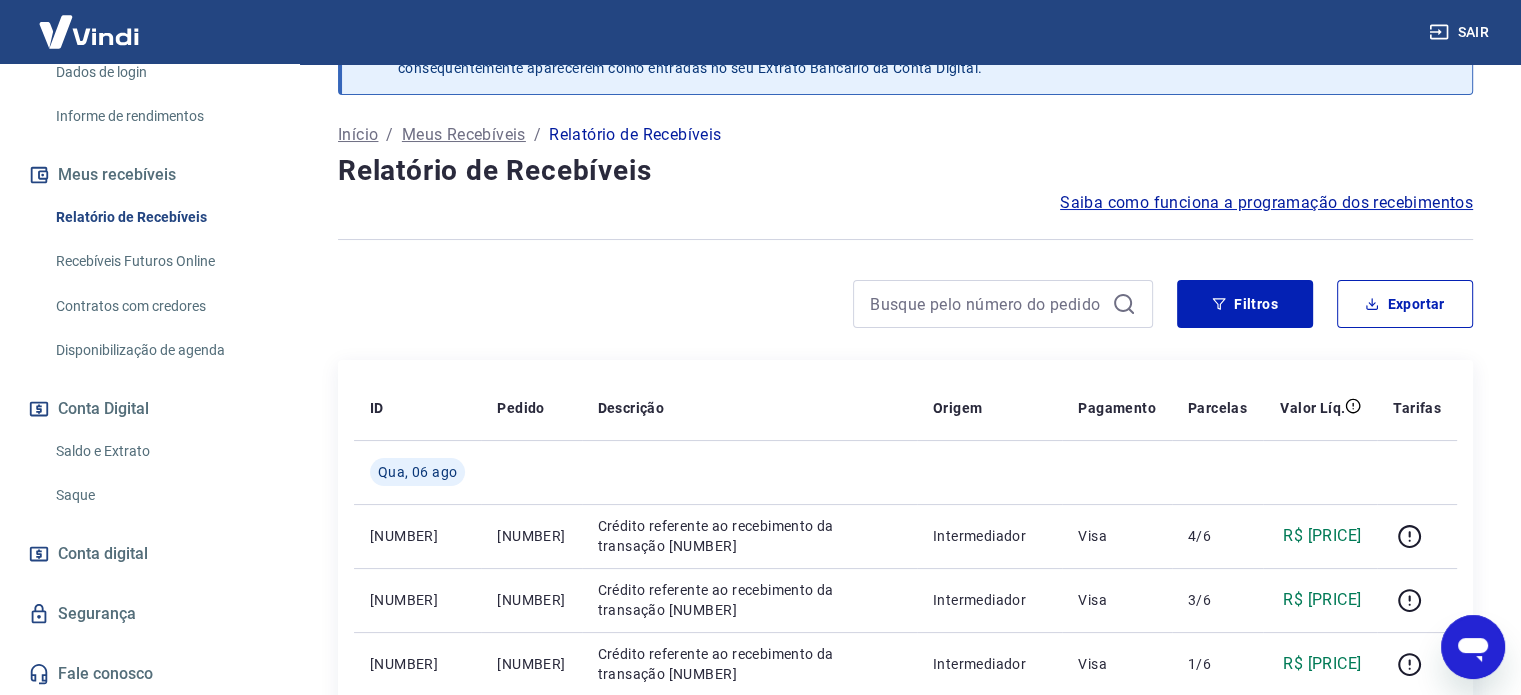 scroll, scrollTop: 100, scrollLeft: 0, axis: vertical 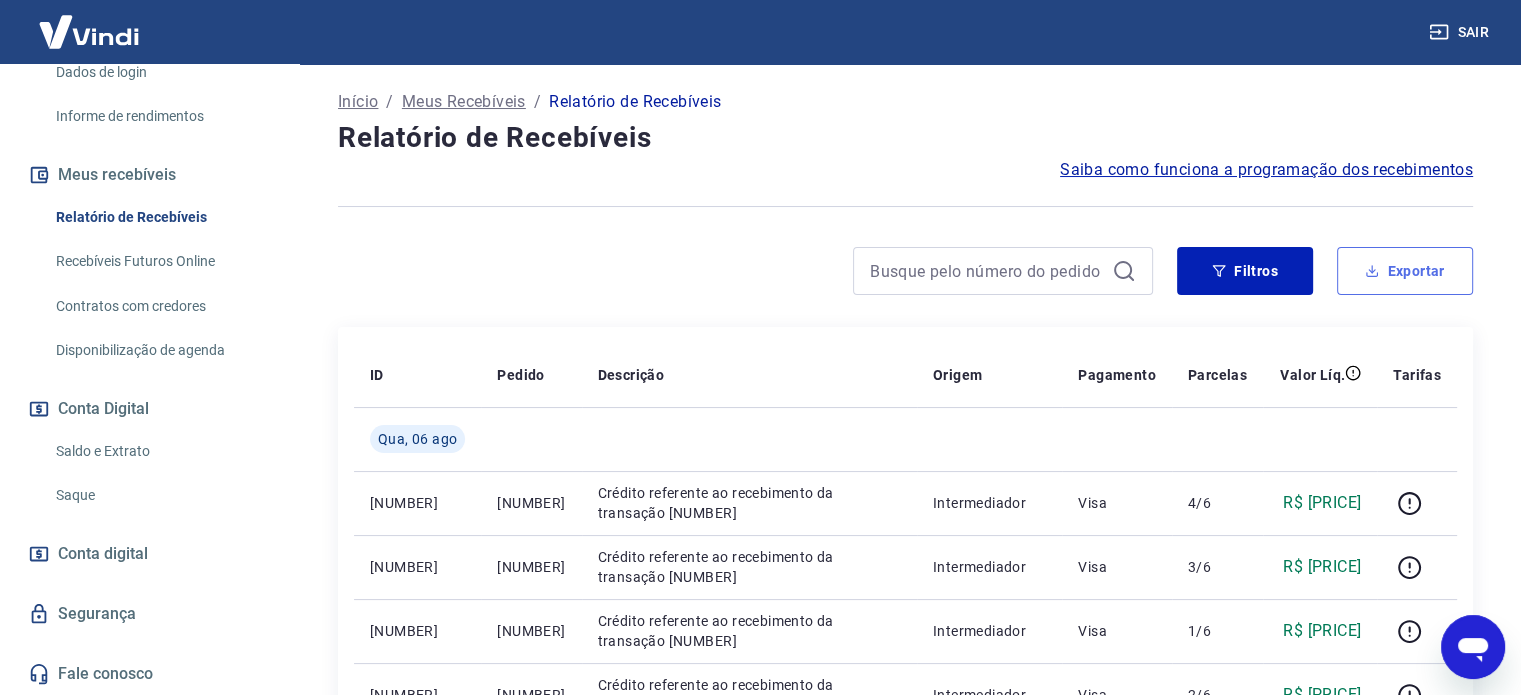 click on "Exportar" at bounding box center [1405, 271] 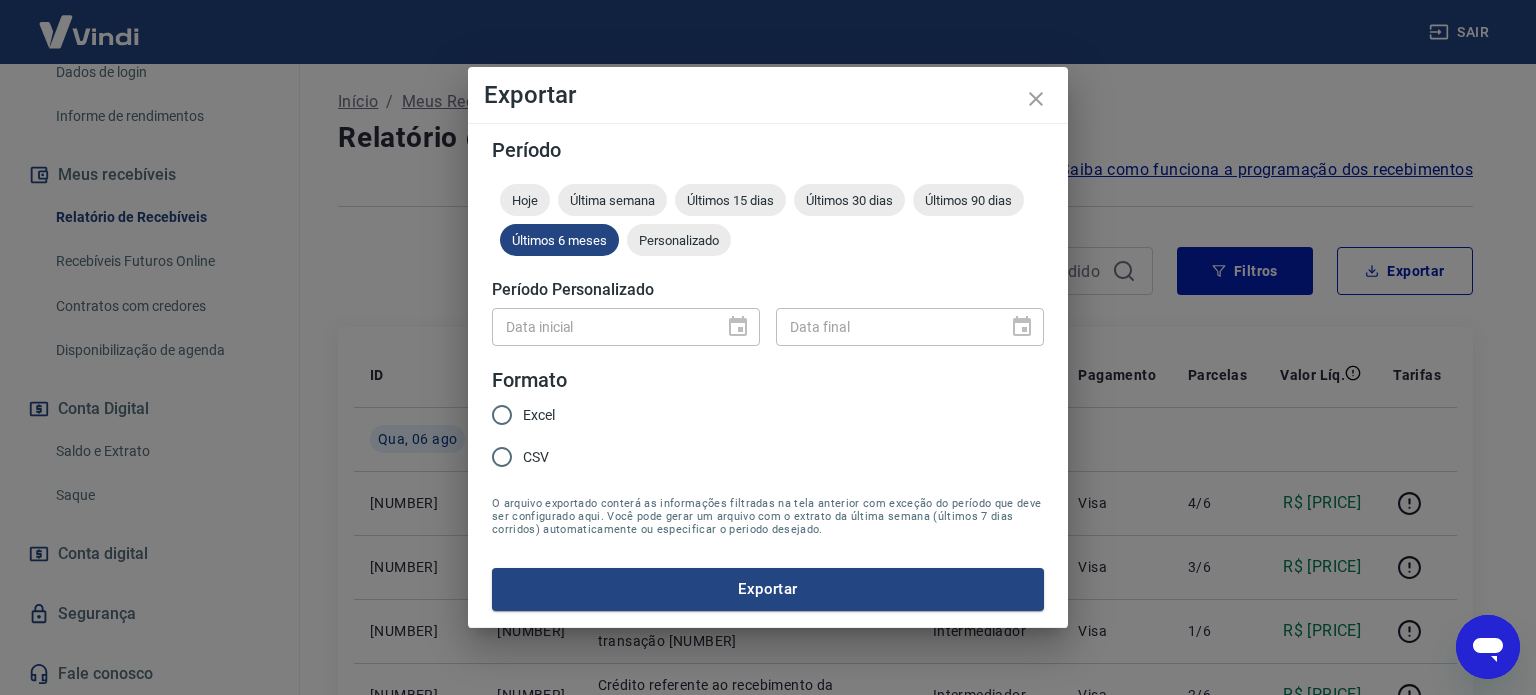 click on "Excel" at bounding box center [502, 415] 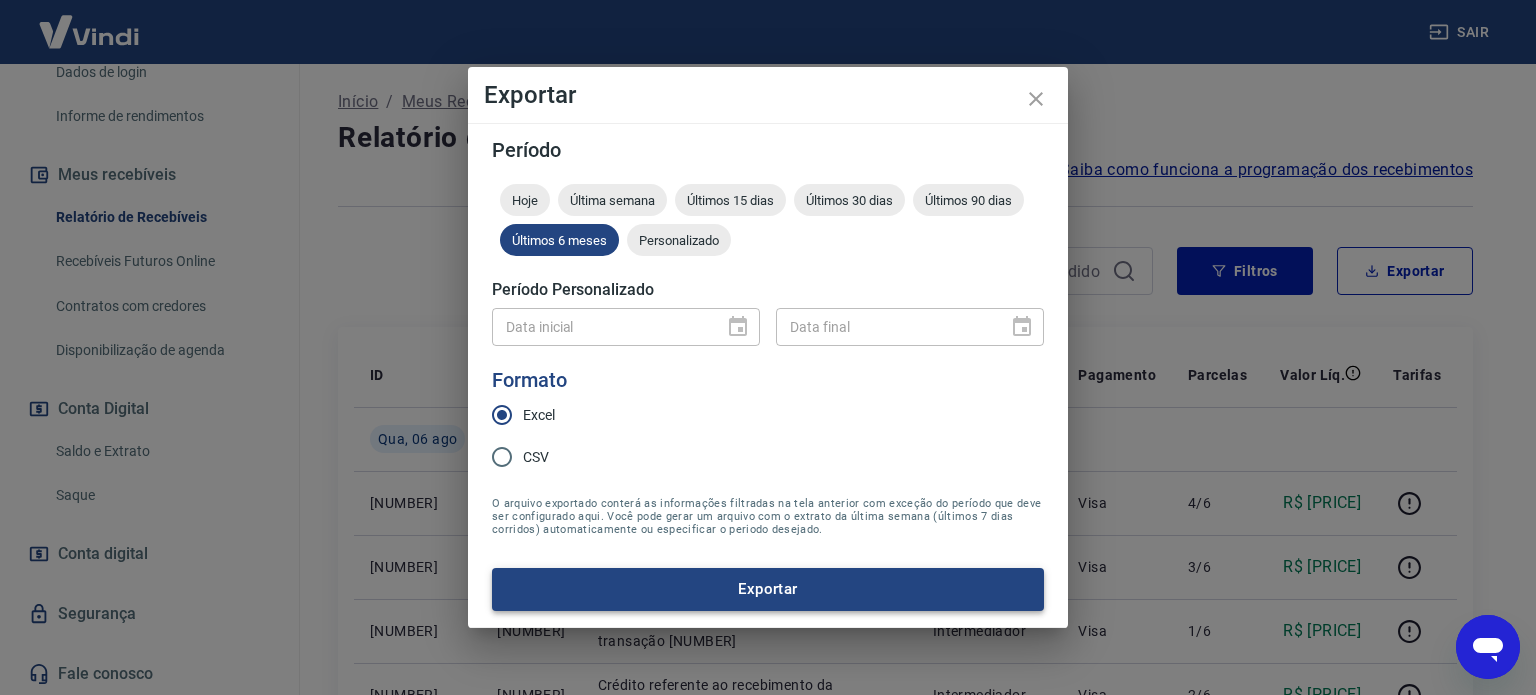 click on "Exportar" at bounding box center (768, 589) 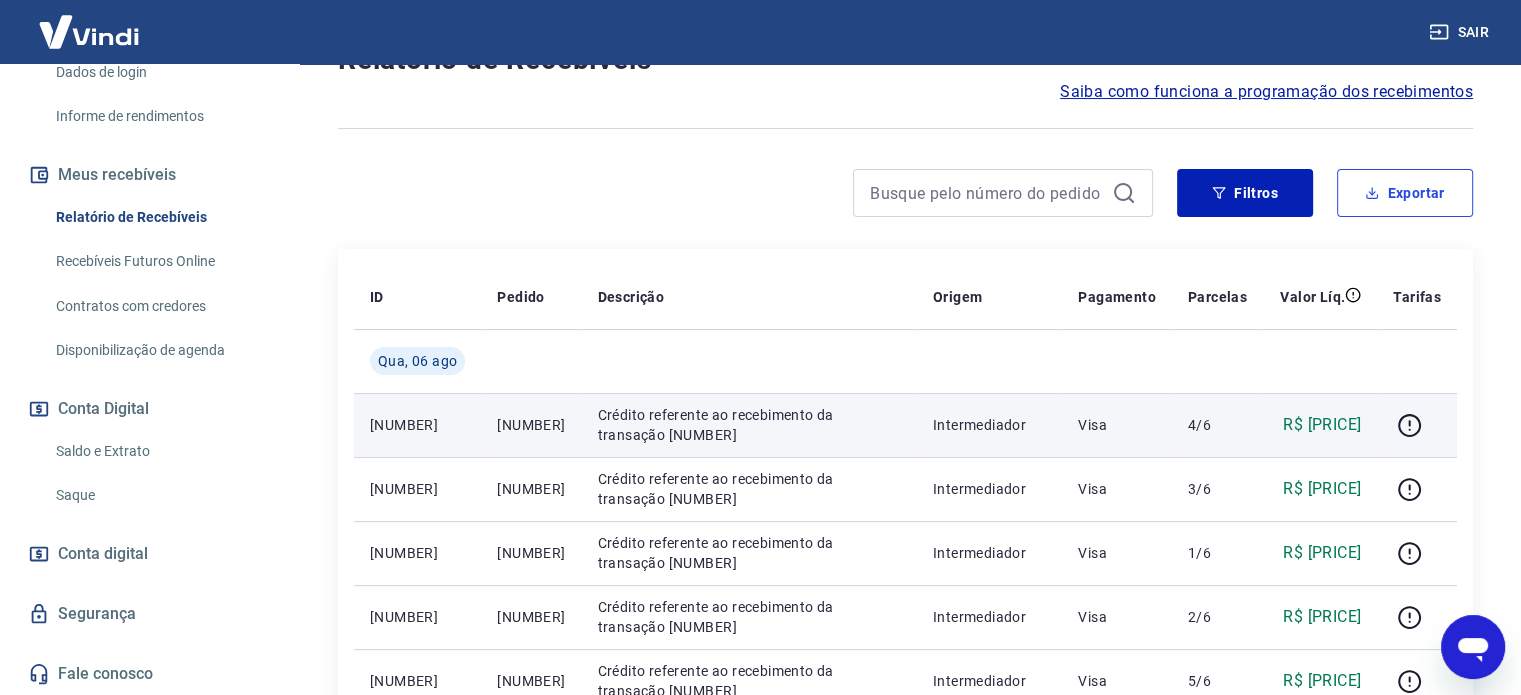 scroll, scrollTop: 200, scrollLeft: 0, axis: vertical 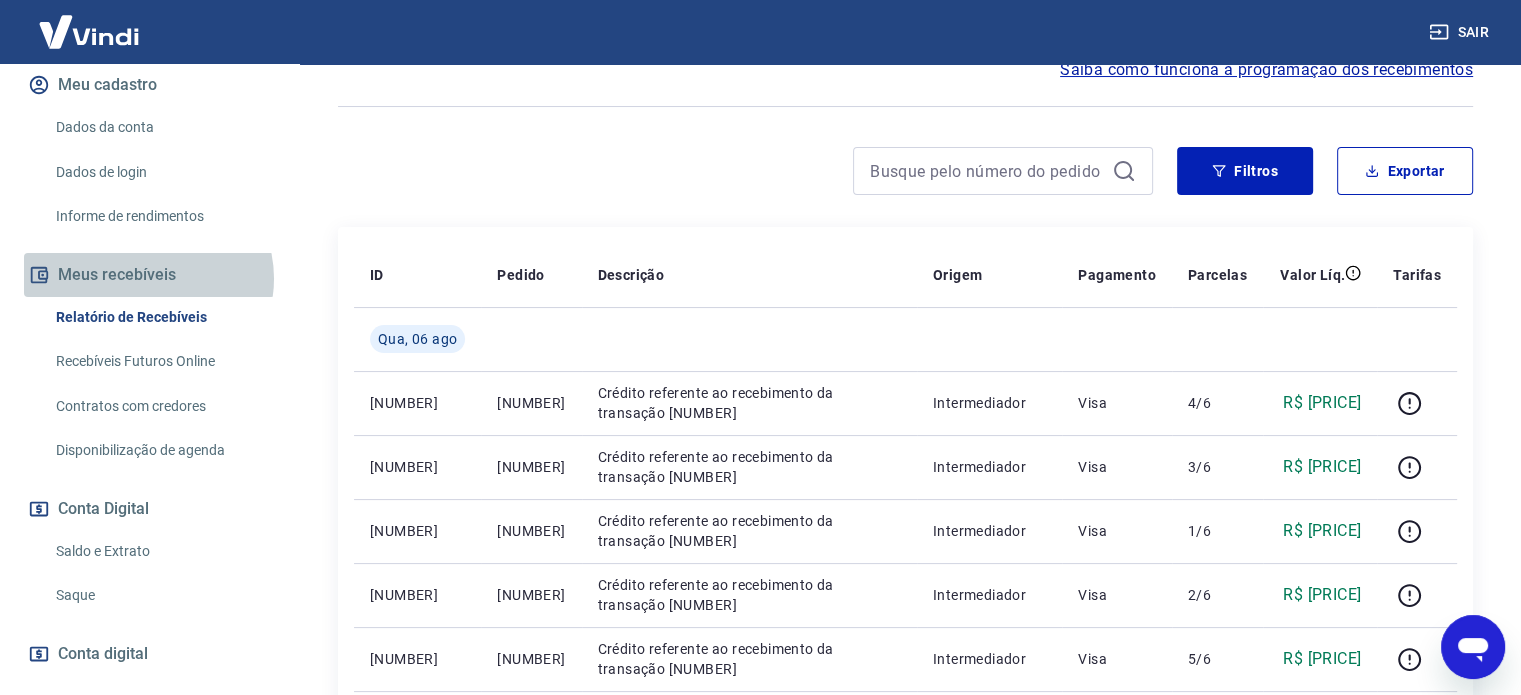 click on "Meus recebíveis" at bounding box center (149, 275) 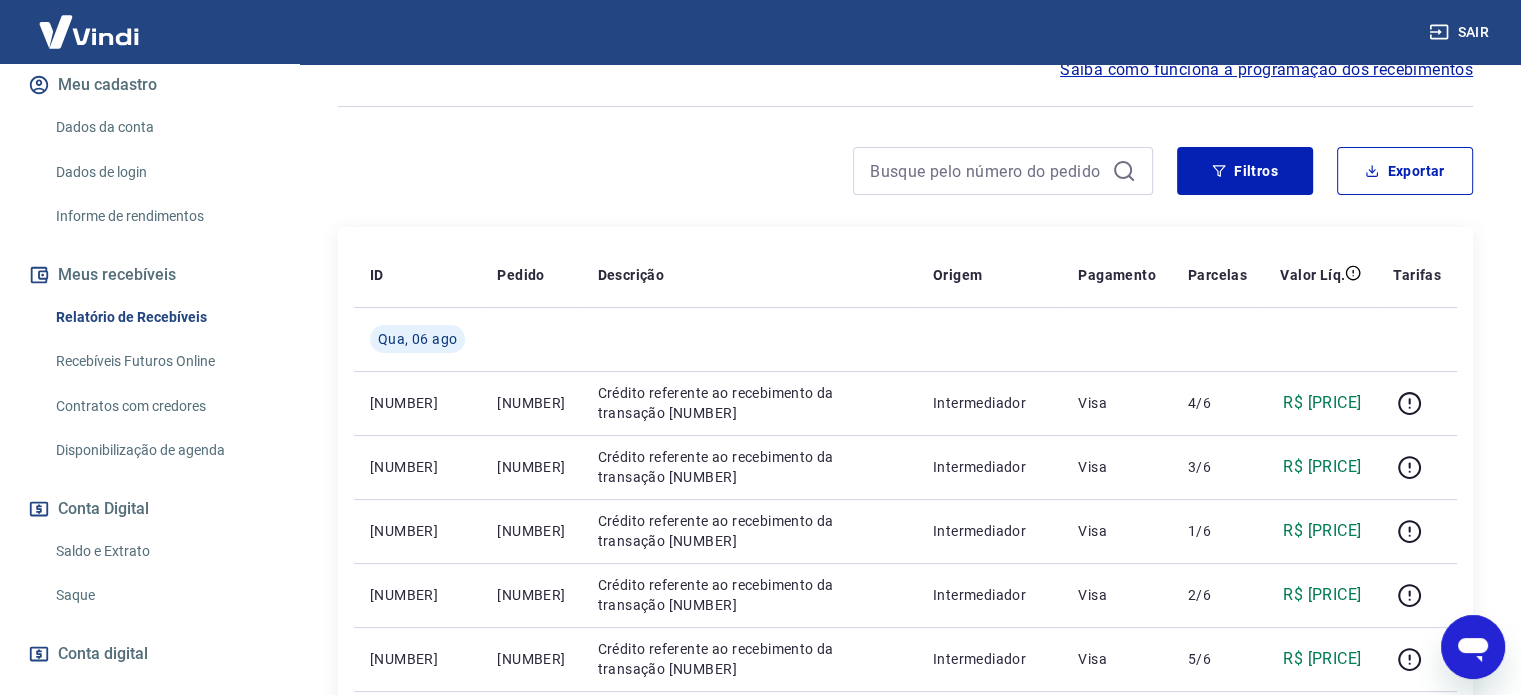 scroll, scrollTop: 148, scrollLeft: 0, axis: vertical 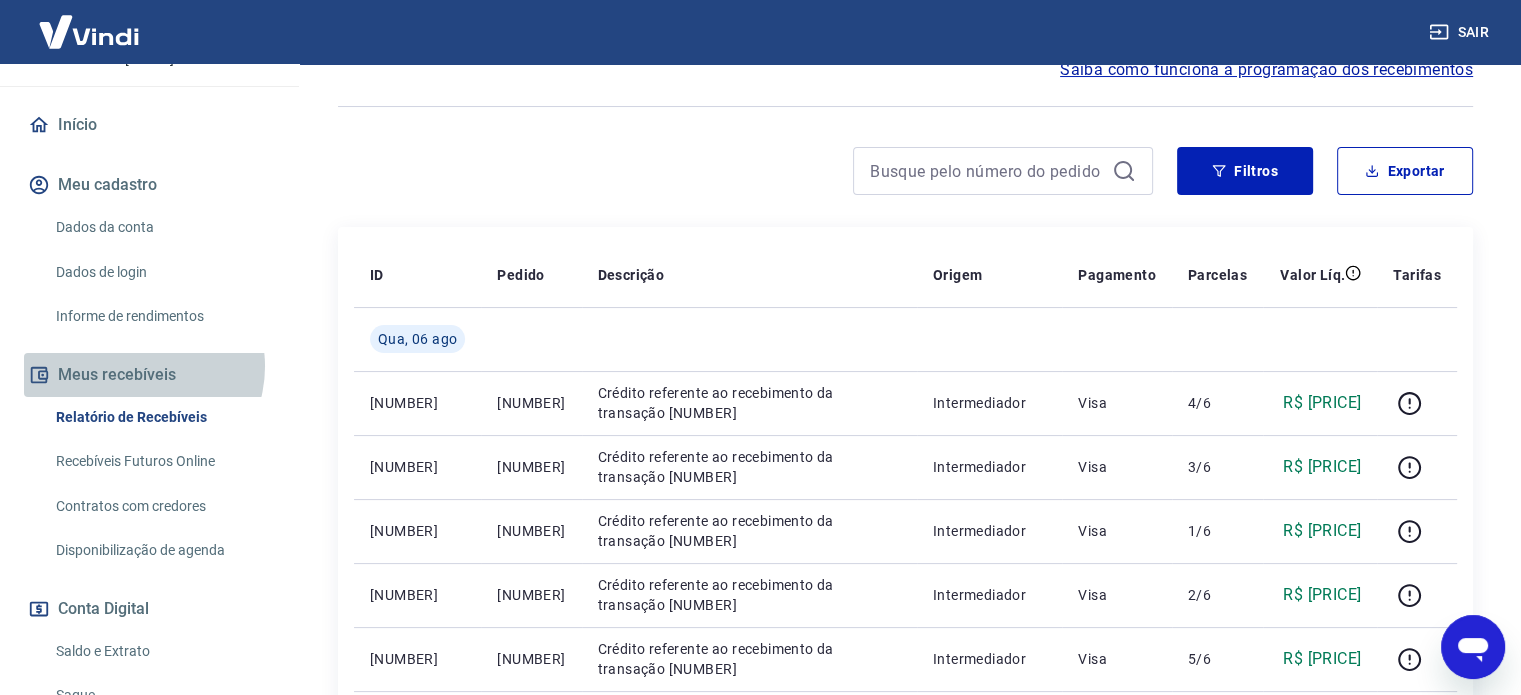 click on "Meus recebíveis" at bounding box center (149, 375) 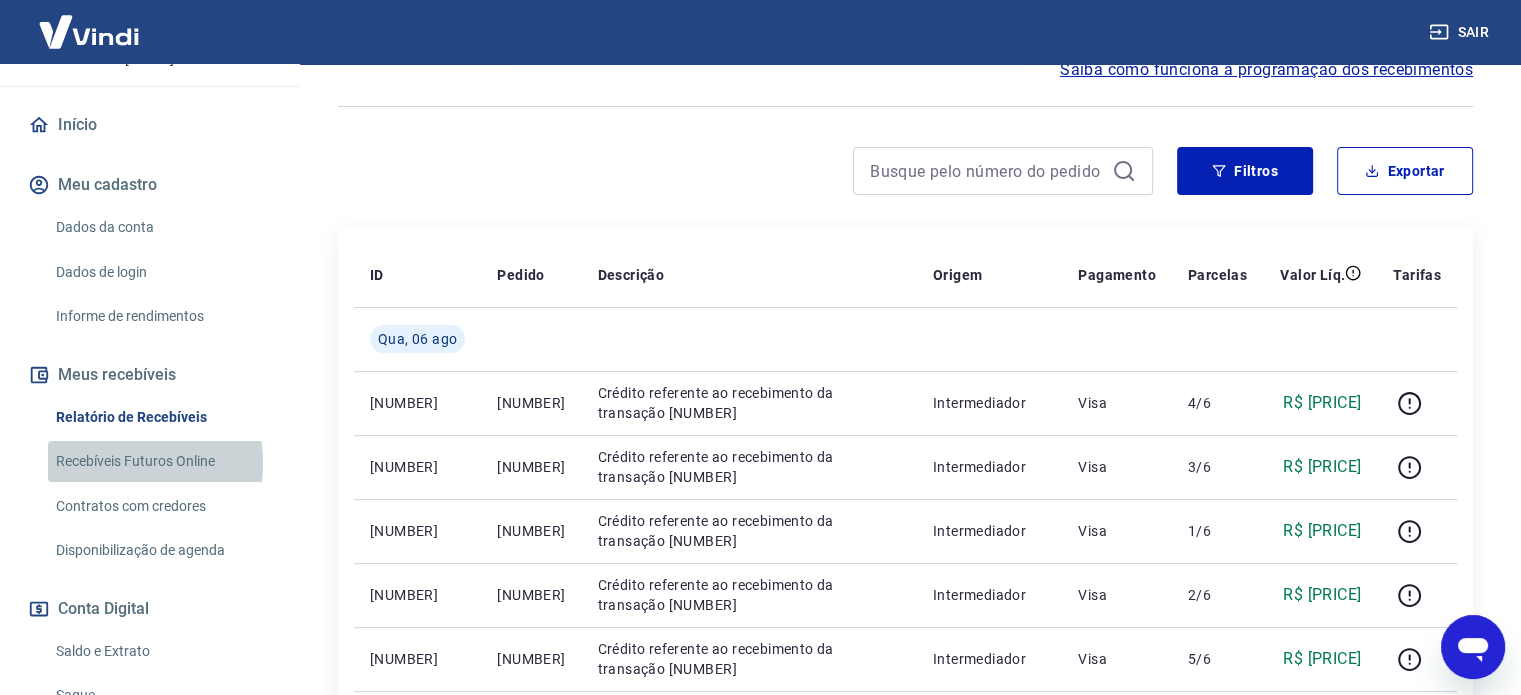 click on "Recebíveis Futuros Online" at bounding box center (161, 461) 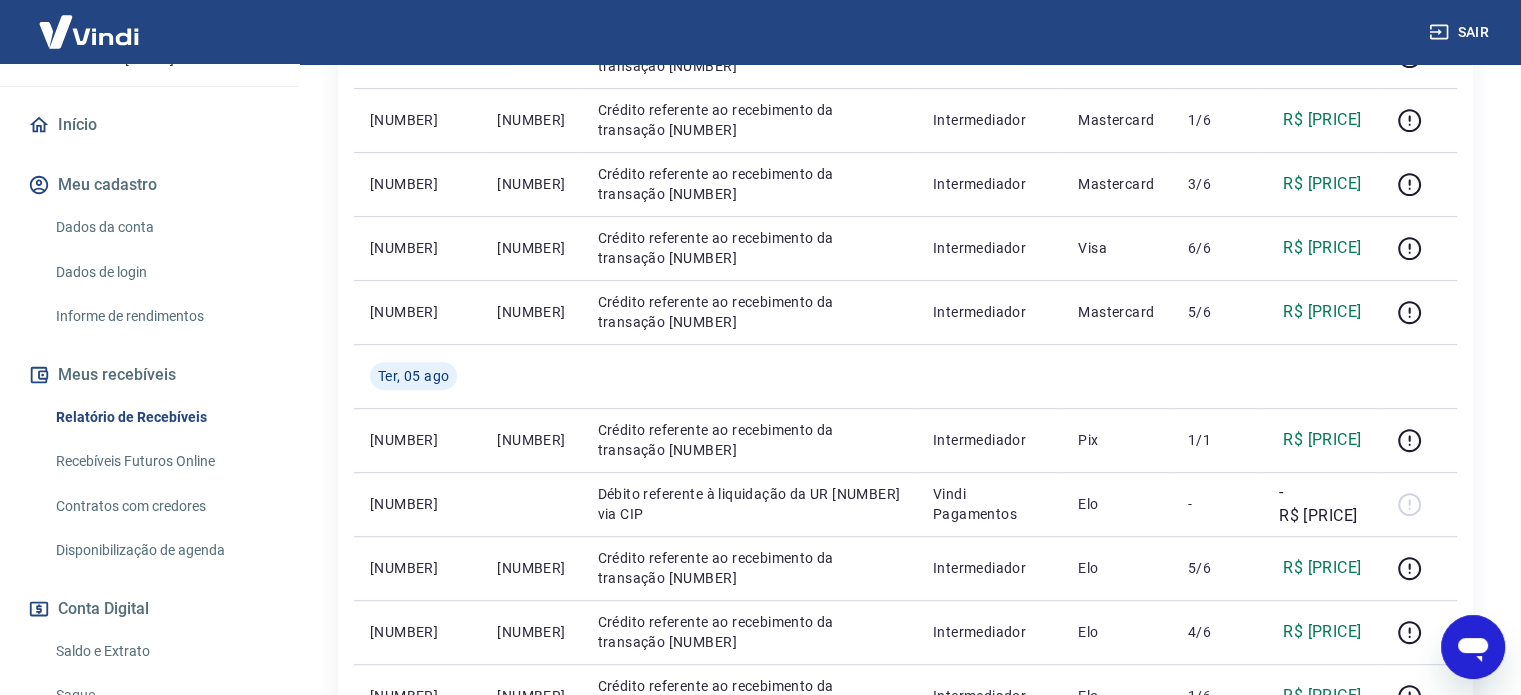 scroll, scrollTop: 1000, scrollLeft: 0, axis: vertical 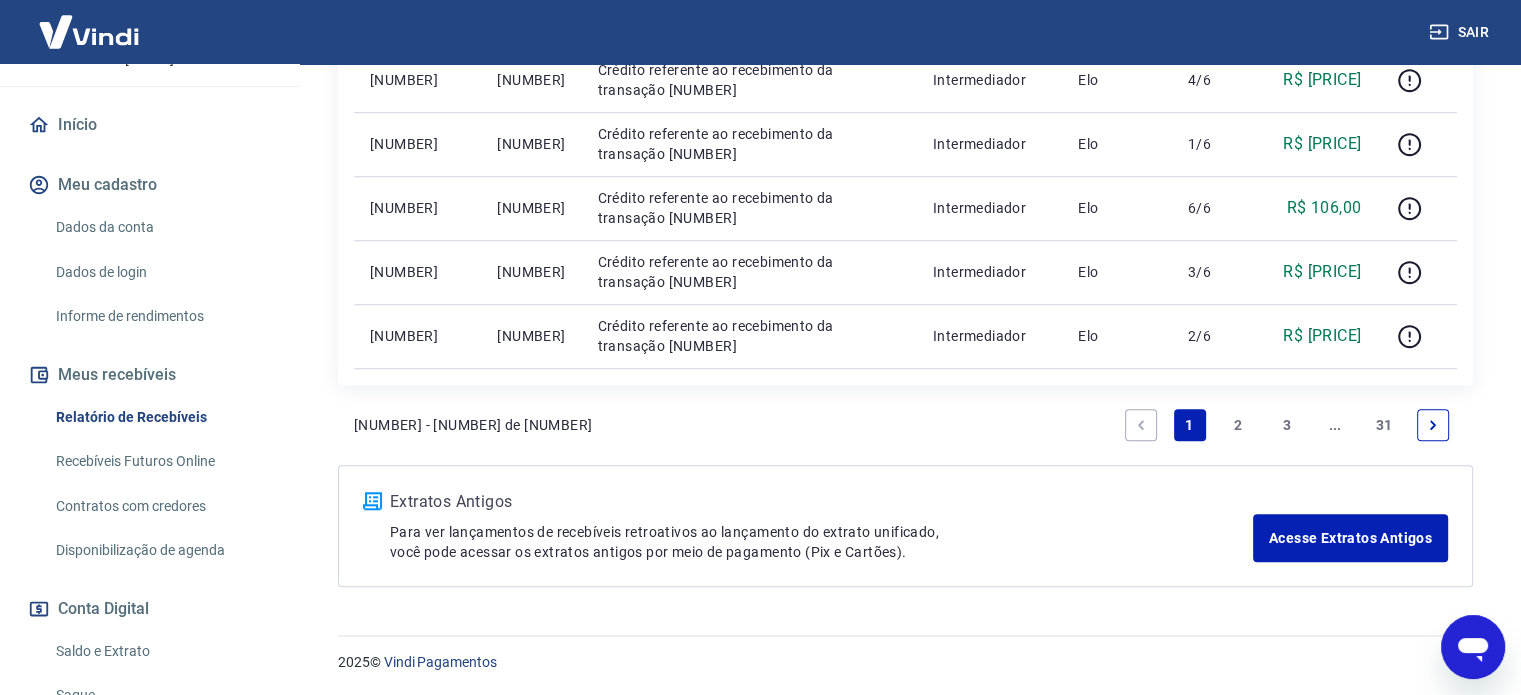 click on "2" at bounding box center [1238, 425] 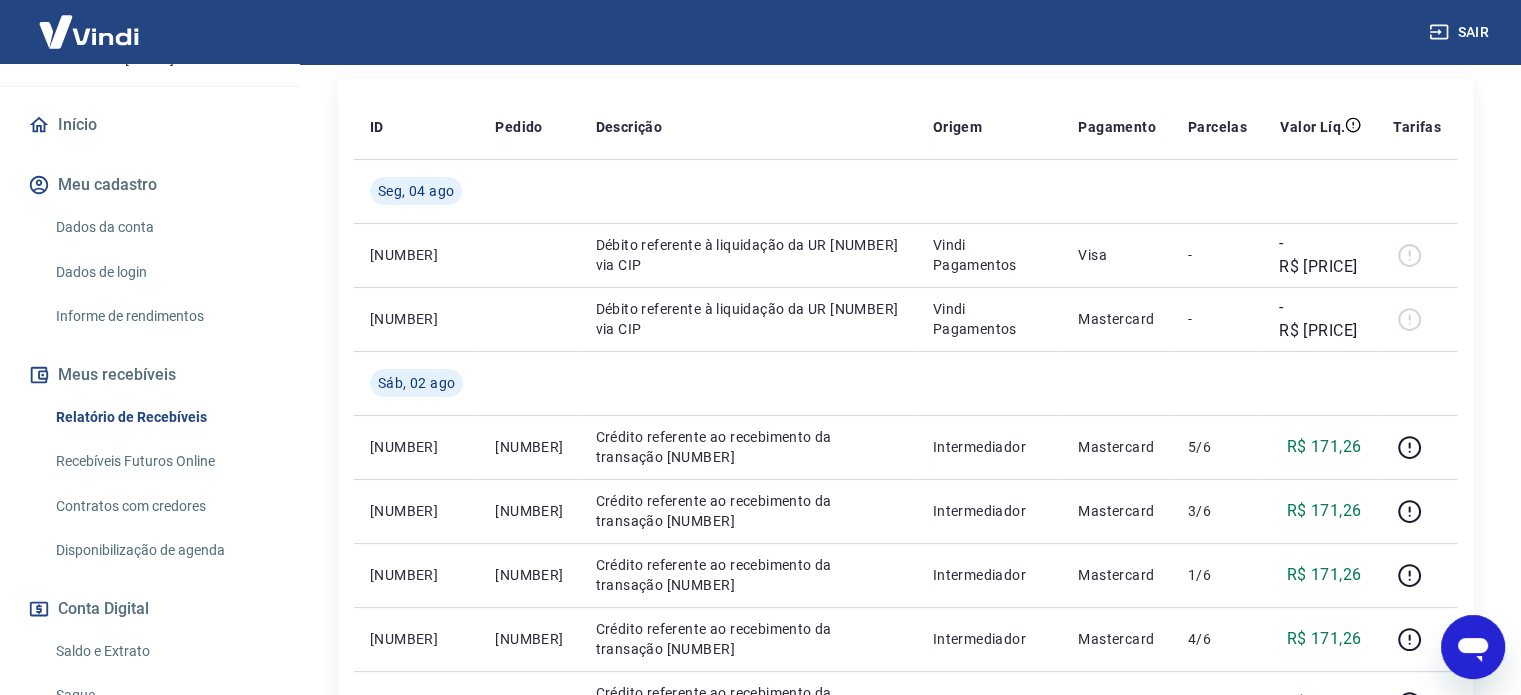 scroll, scrollTop: 347, scrollLeft: 0, axis: vertical 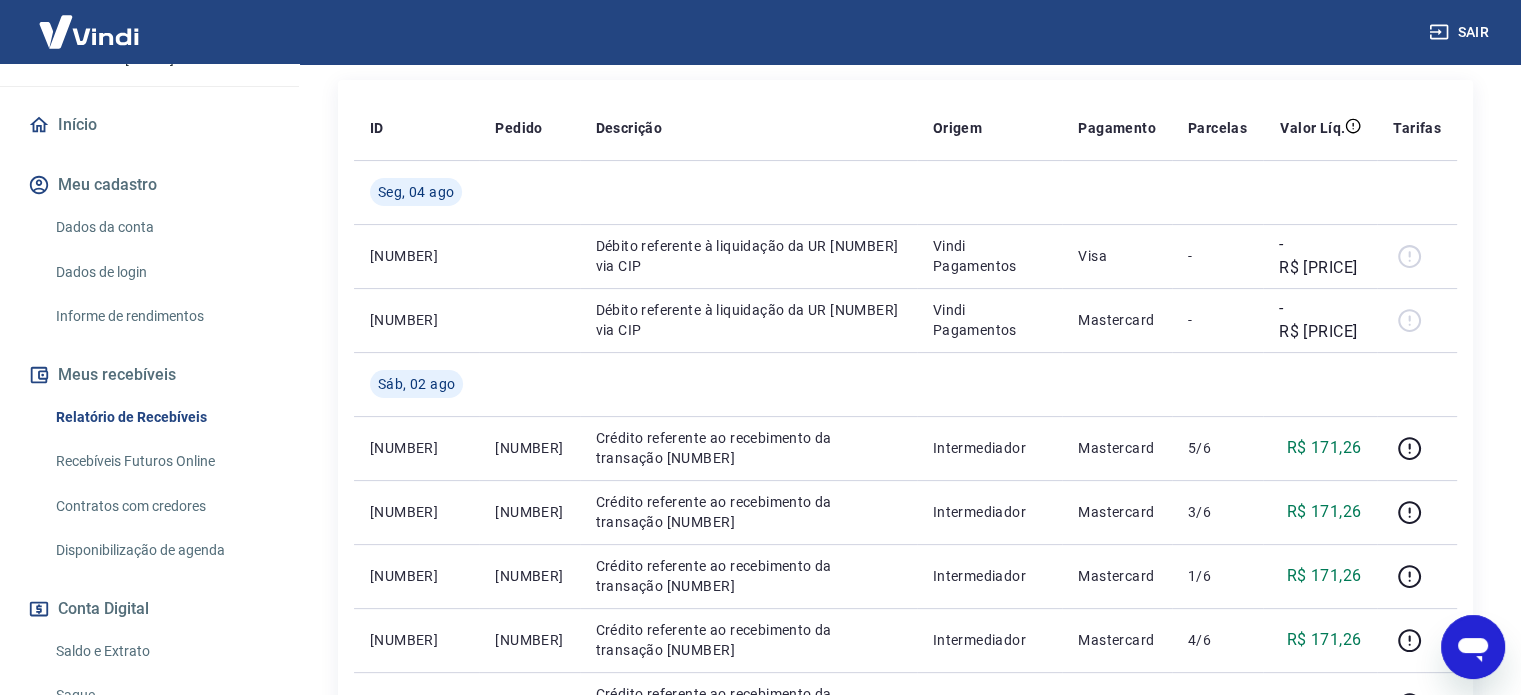 click 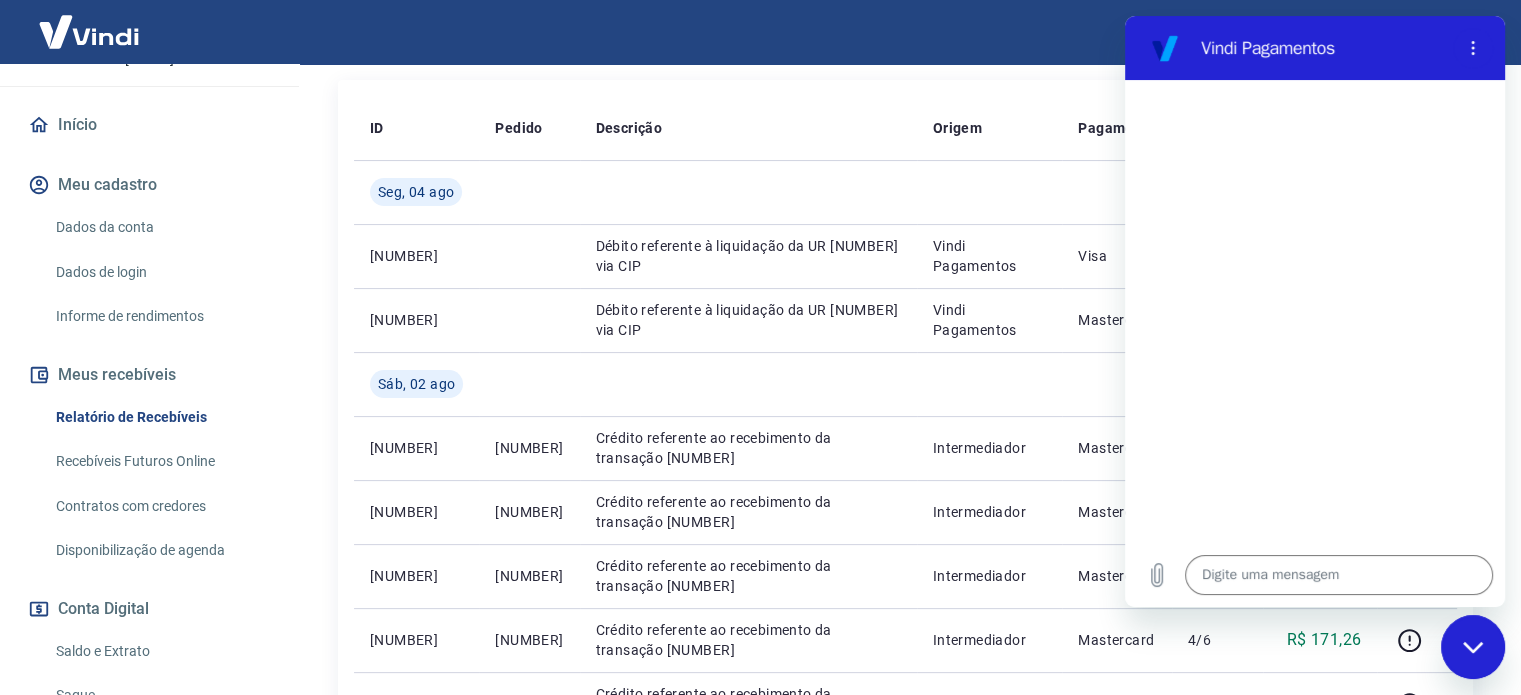 click on "Seg, 04 ago [NUMBER] Débito referente à liquidação da UR [NUMBER] via CIP Vindi Pagamentos Visa - -R$ [PRICE] [NUMBER] Débito referente à liquidação da UR [NUMBER] via CIP Vindi Pagamentos Mastercard - -R$ [PRICE] Sáb, 02 ago [NUMBER] [NUMBER] Crédito referente ao recebimento da transação [NUMBER] Intermediador Mastercard 5/6 R$ [PRICE] [NUMBER] [NUMBER] Crédito referente ao recebimento da transação [NUMBER] Intermediador Mastercard 3/6 R$ [PRICE] [NUMBER] [NUMBER] Intermediador Mastercard 1/6" at bounding box center [905, 764] 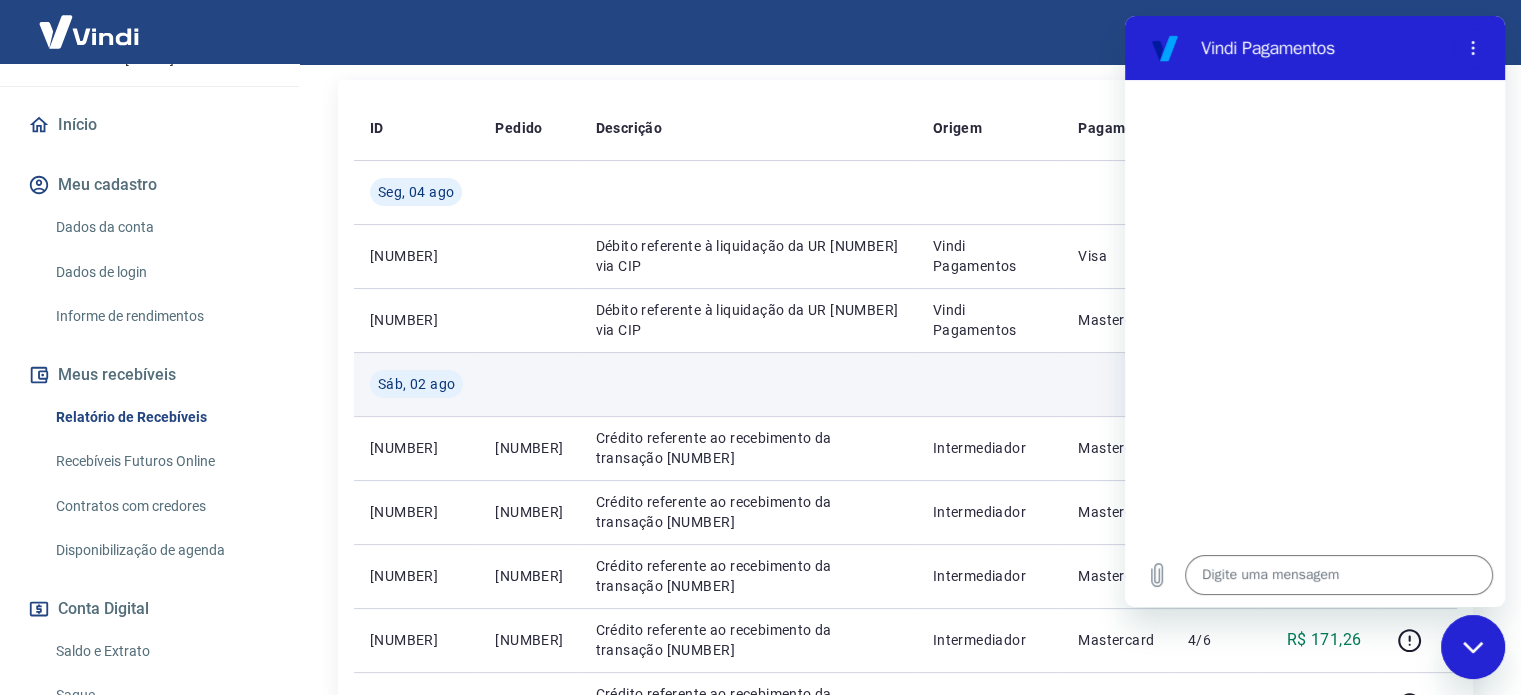 click at bounding box center [748, 384] 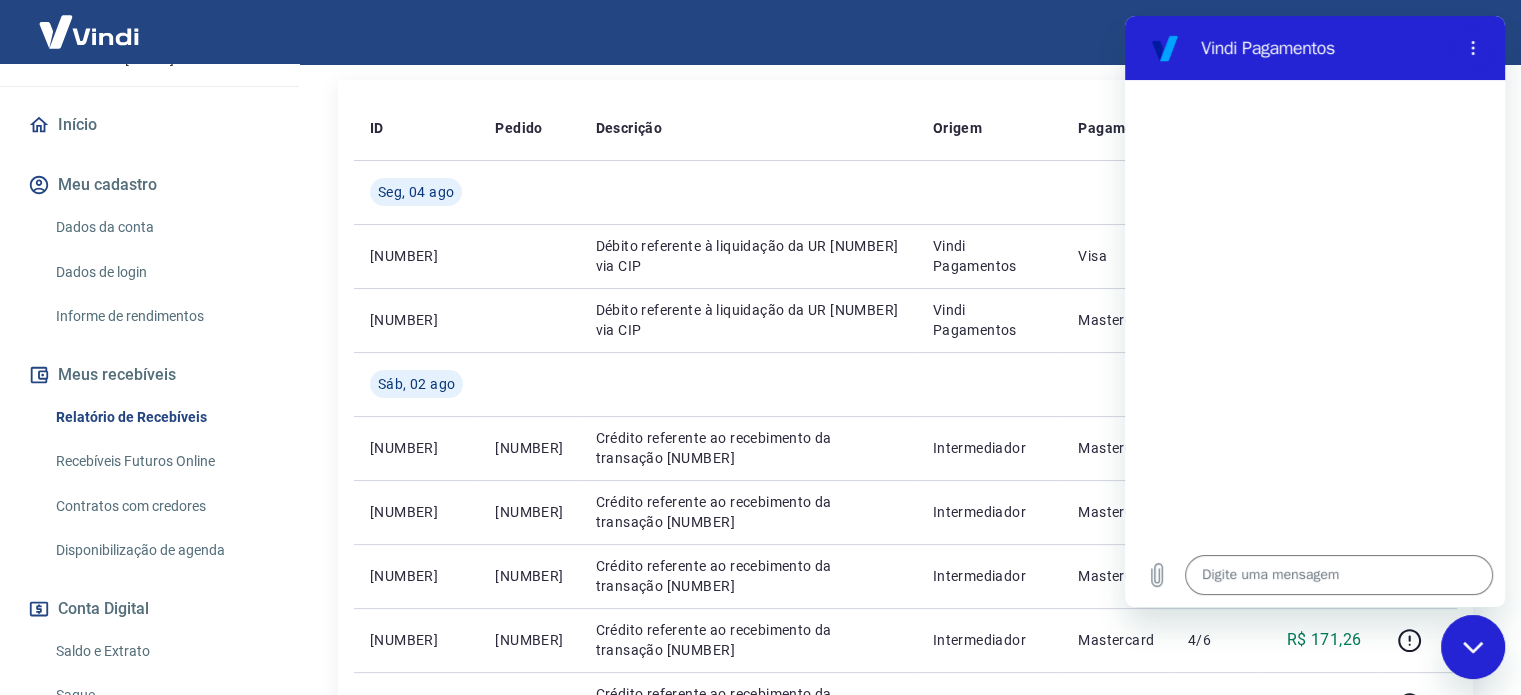 click at bounding box center [1473, 647] 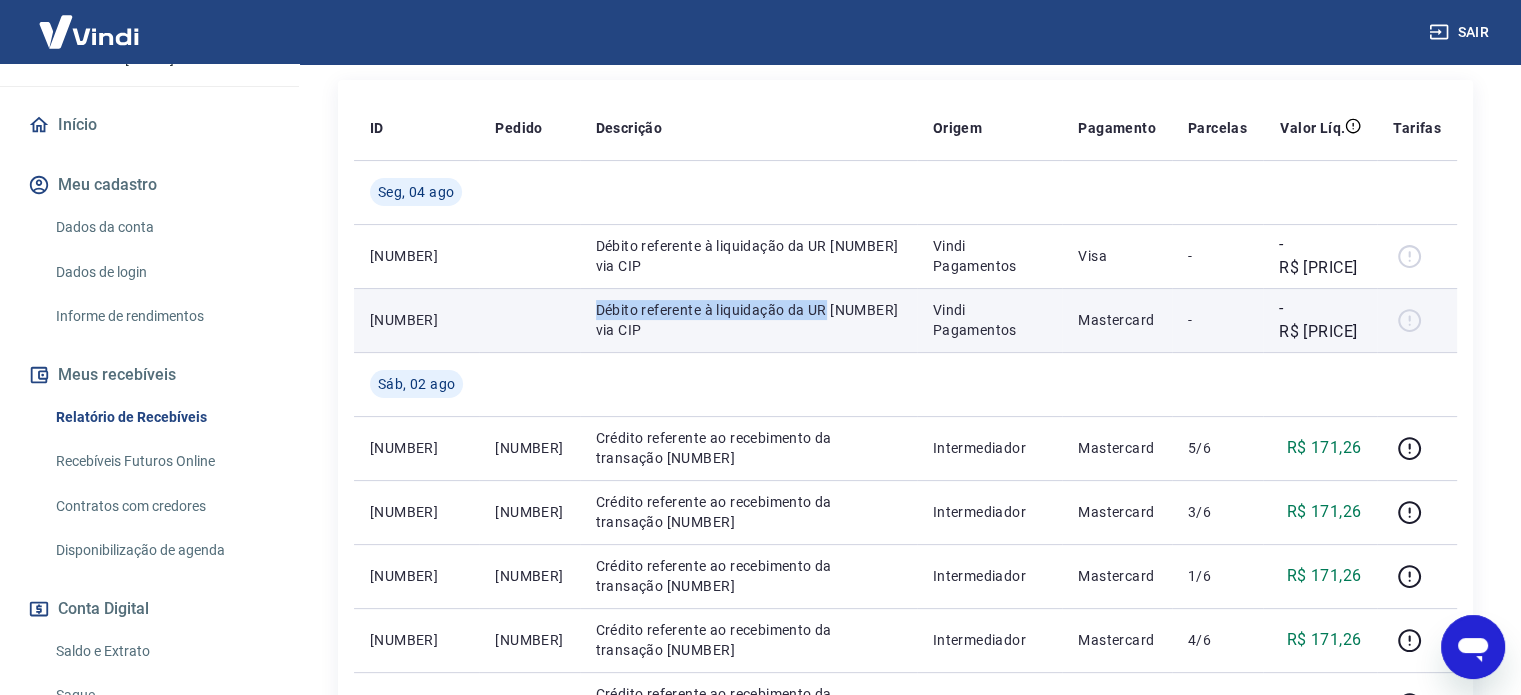 drag, startPoint x: 624, startPoint y: 312, endPoint x: 872, endPoint y: 315, distance: 248.01814 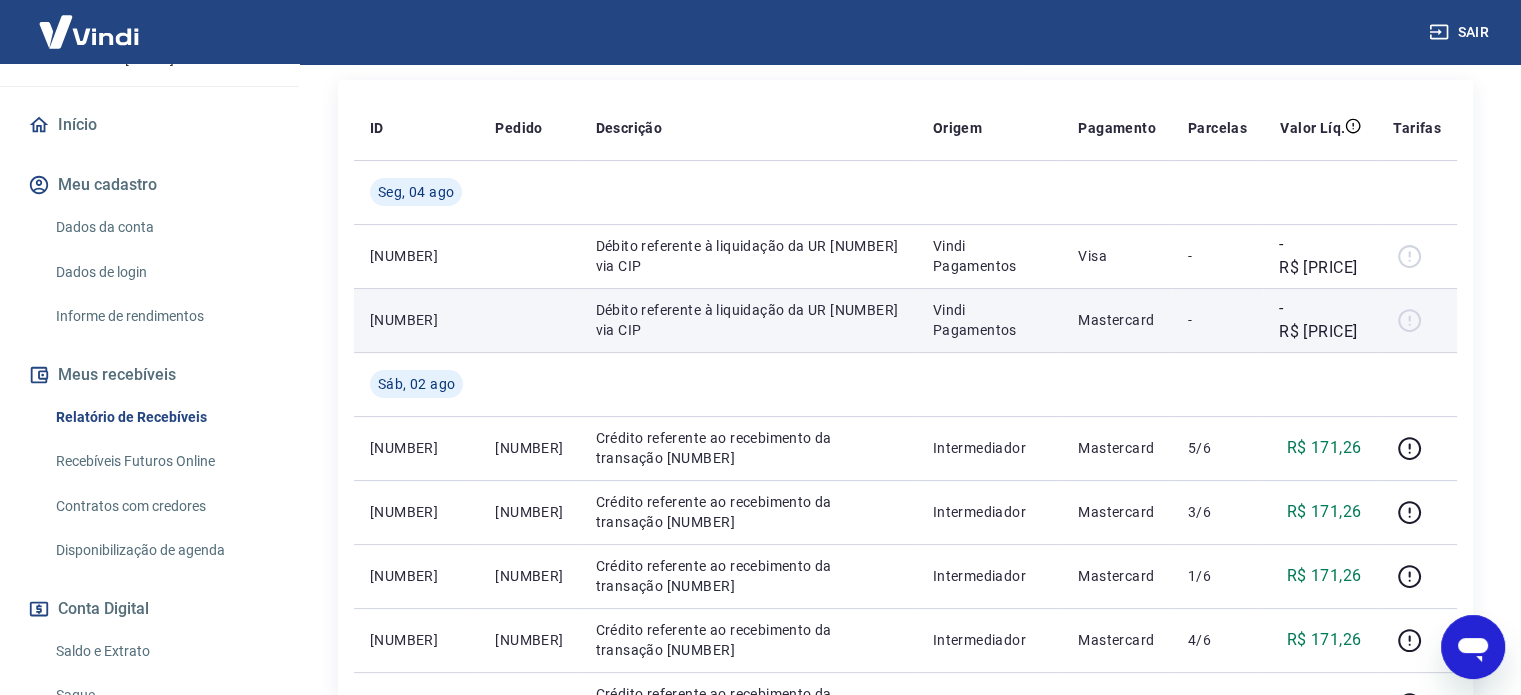 click on "Débito referente à liquidação da UR [NUMBER] via CIP" at bounding box center (748, 320) 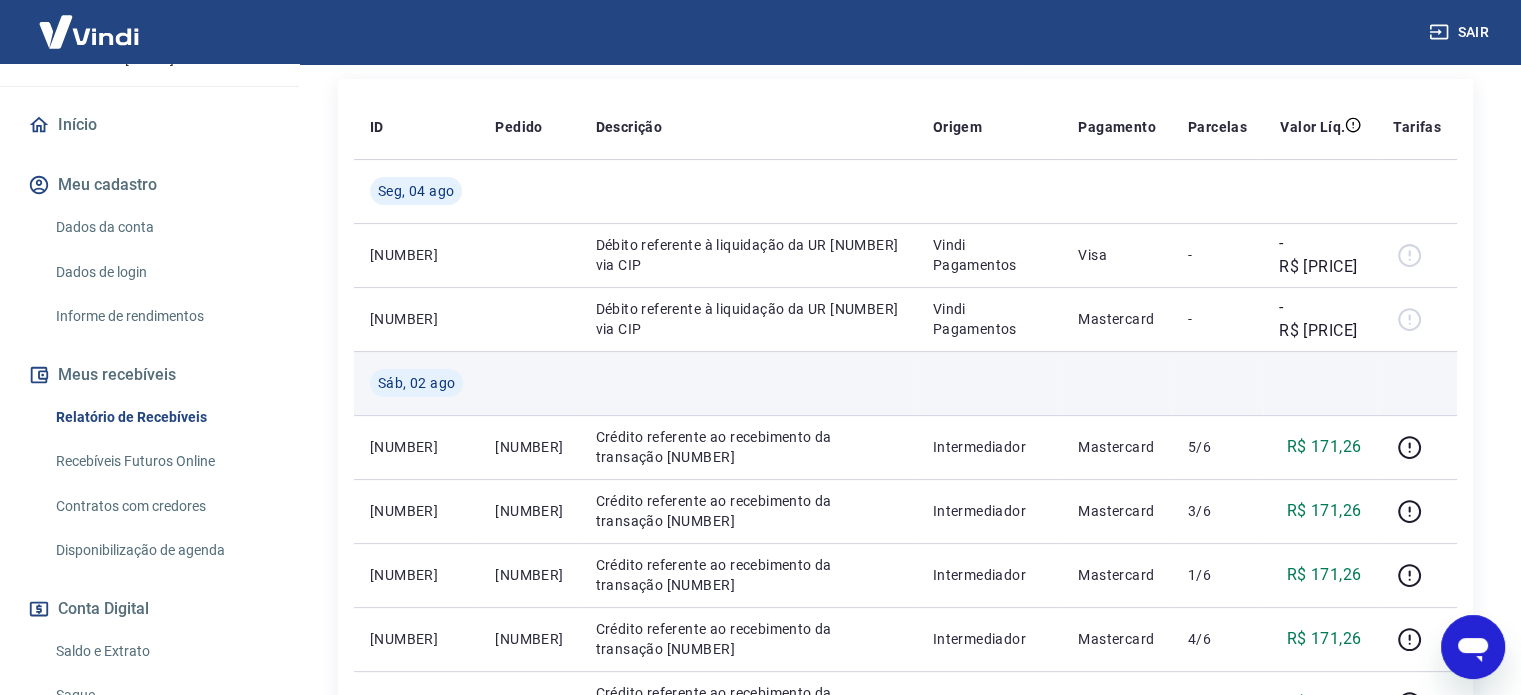 scroll, scrollTop: 347, scrollLeft: 0, axis: vertical 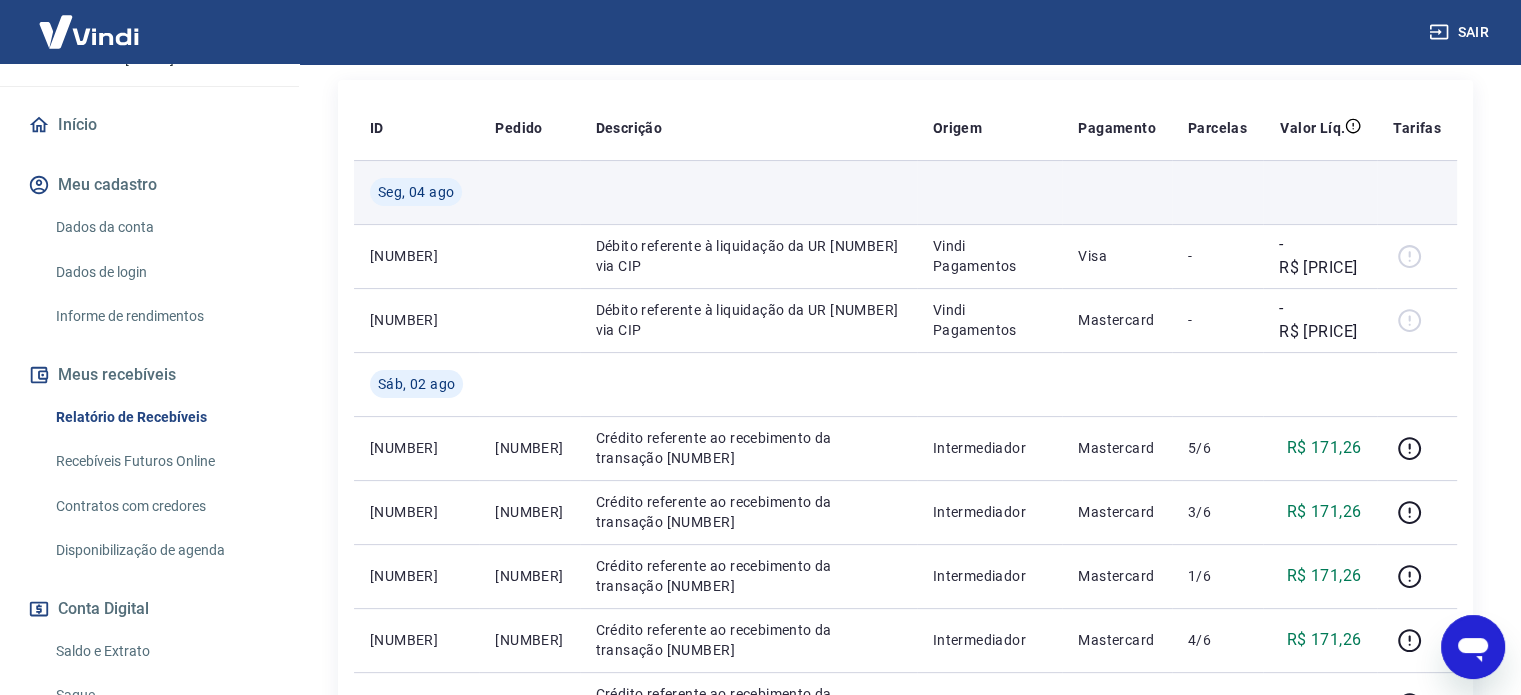click on "Seg, 04 ago" at bounding box center (416, 192) 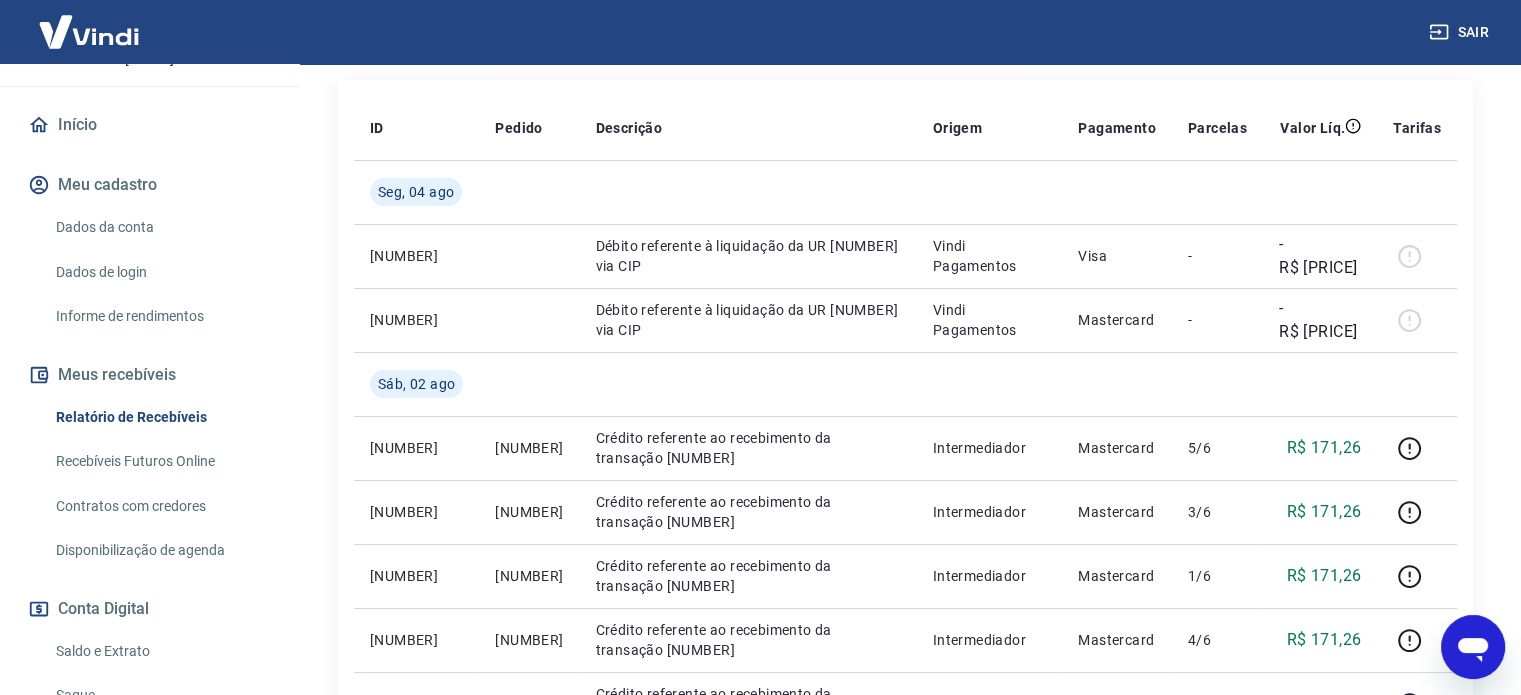 scroll, scrollTop: 348, scrollLeft: 0, axis: vertical 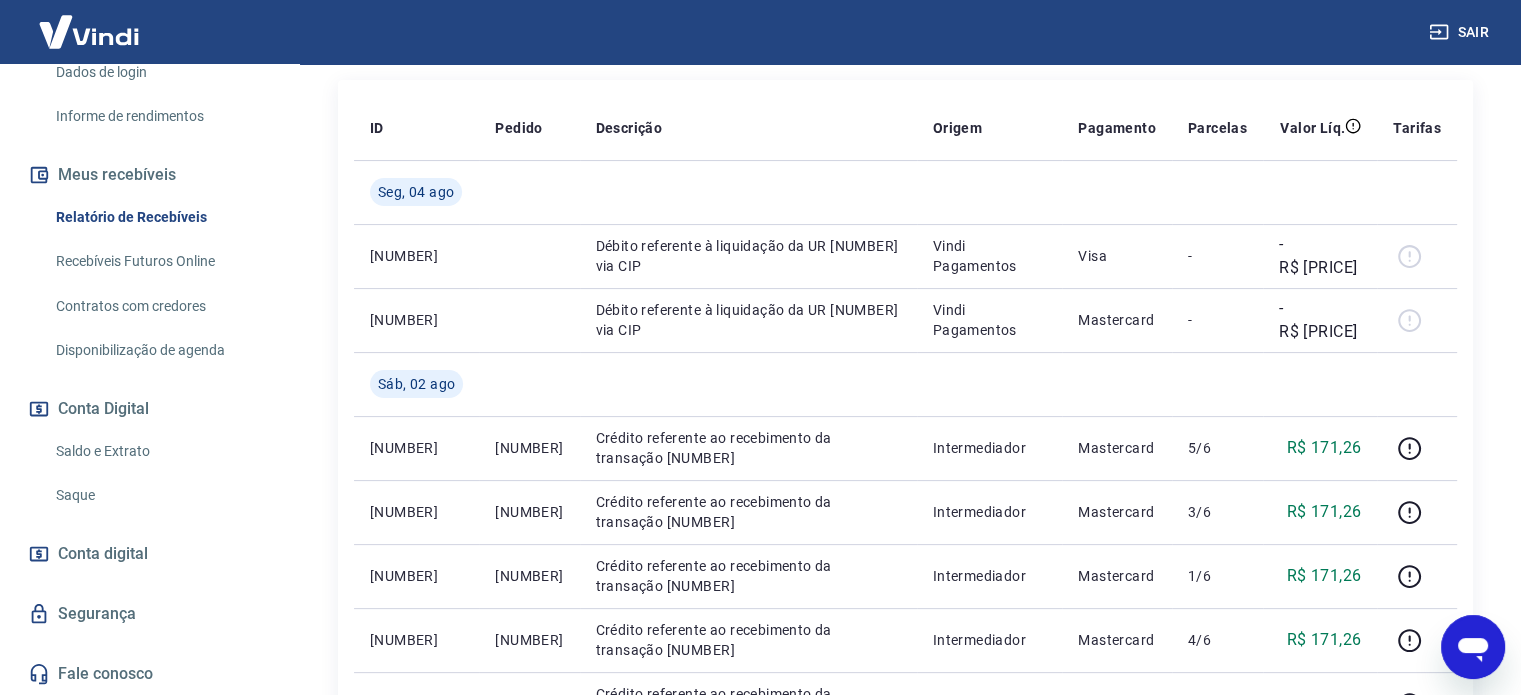 type on "x" 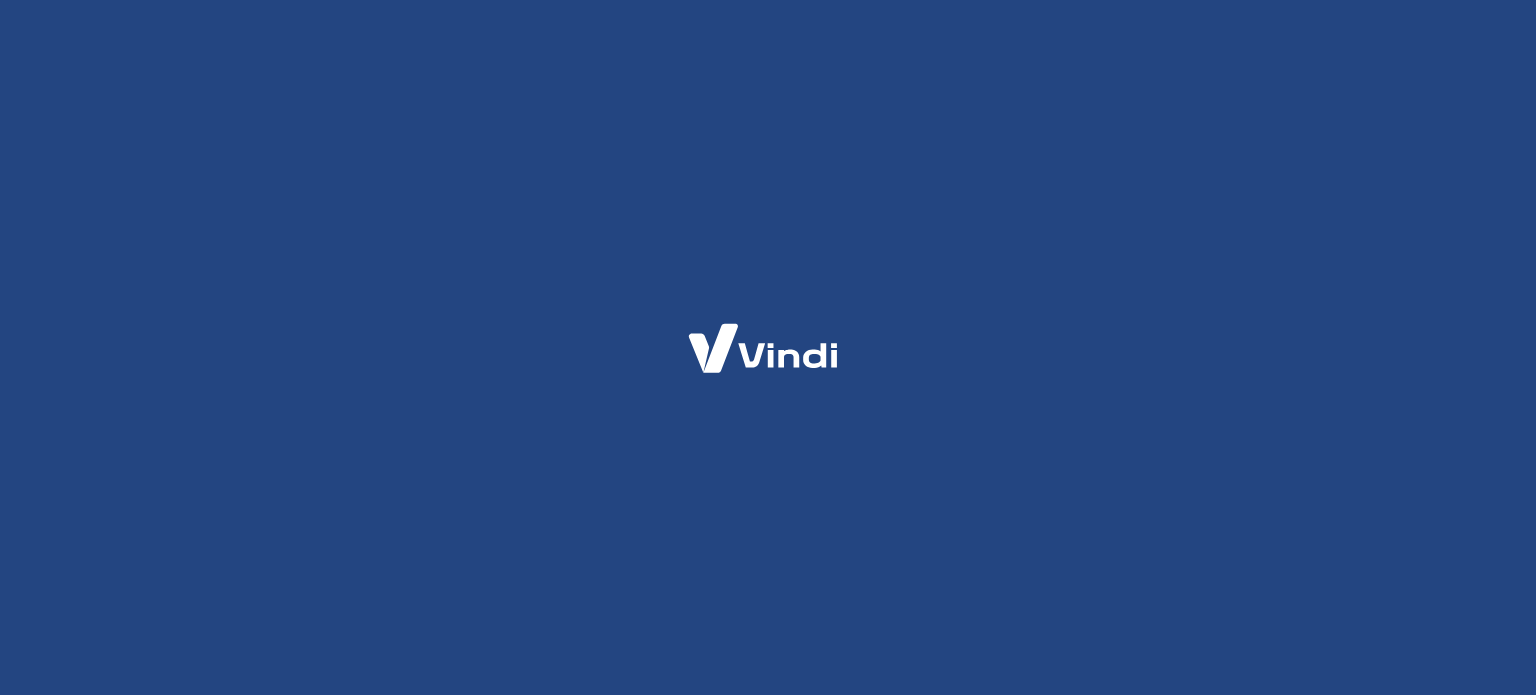 scroll, scrollTop: 0, scrollLeft: 0, axis: both 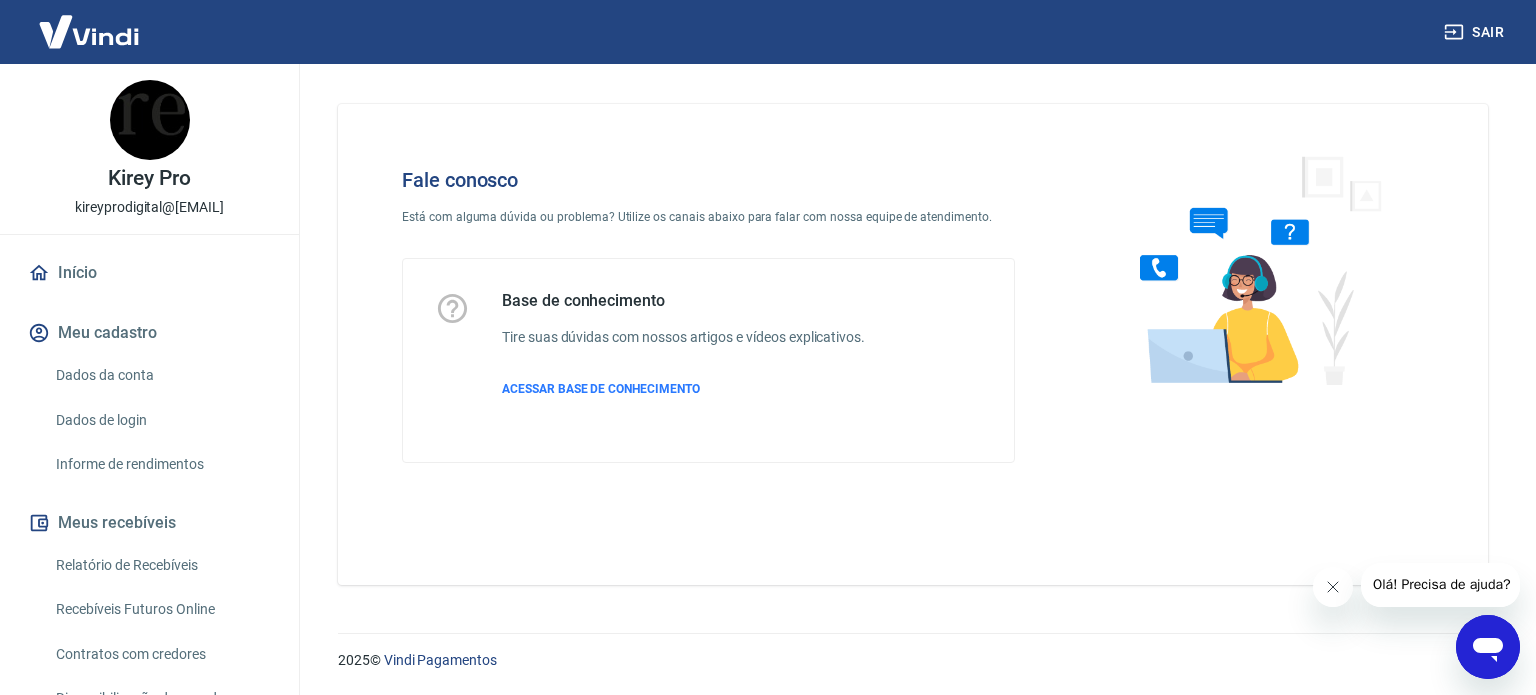 click 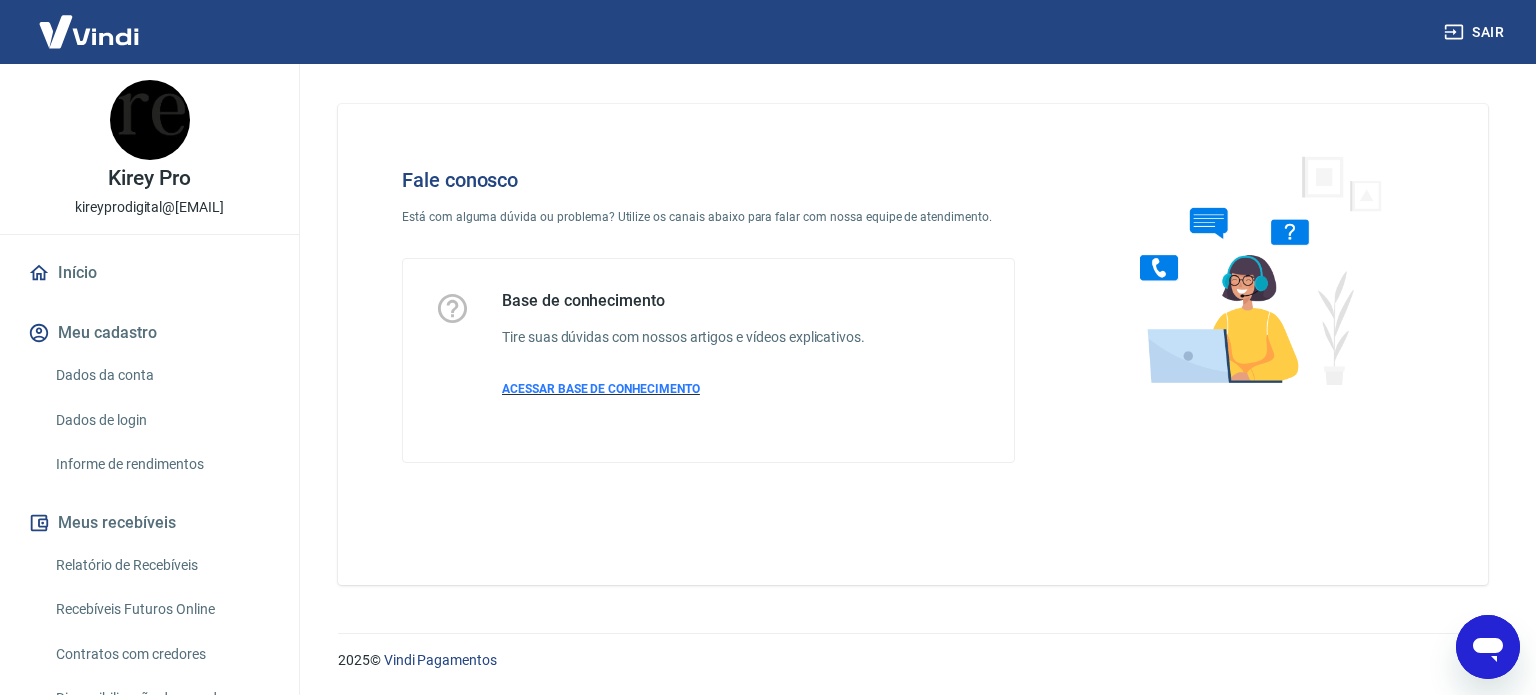 click on "ACESSAR BASE DE CONHECIMENTO" at bounding box center (601, 389) 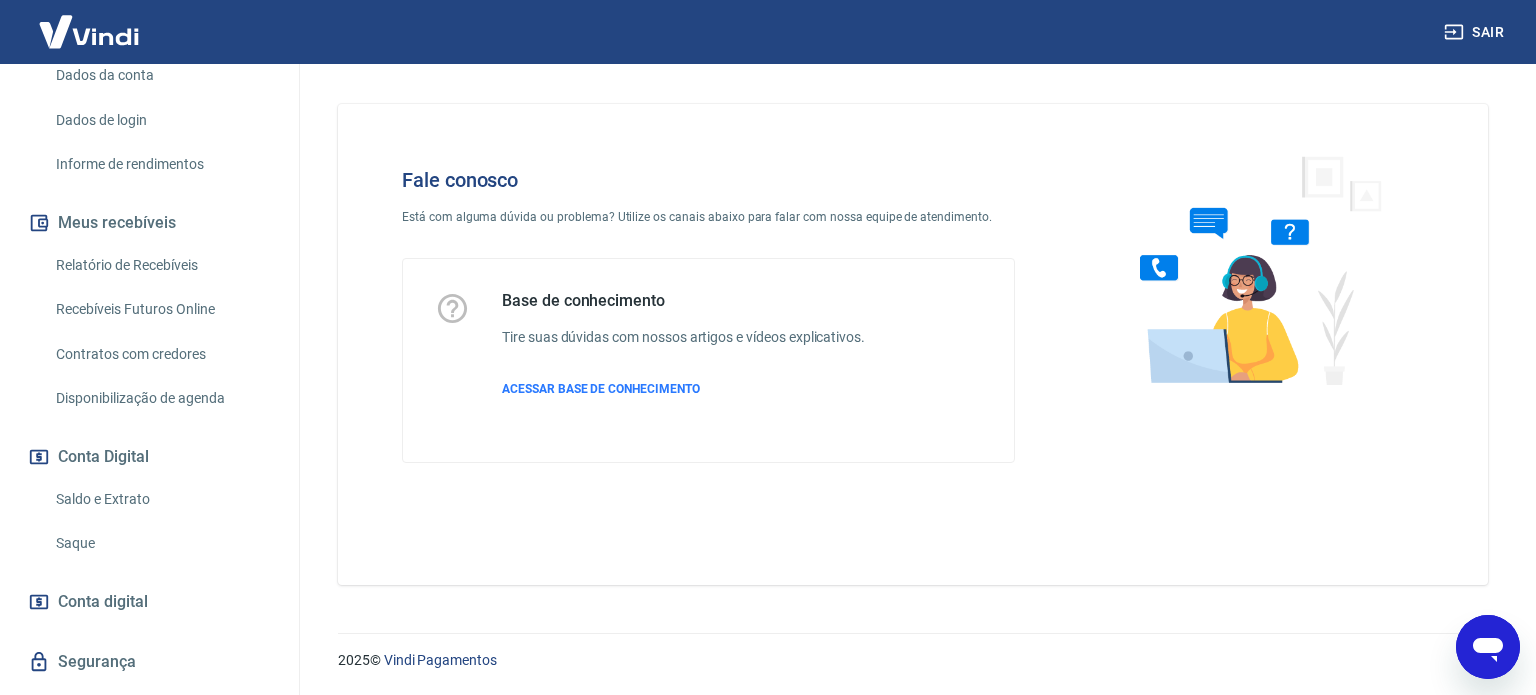 scroll, scrollTop: 500, scrollLeft: 0, axis: vertical 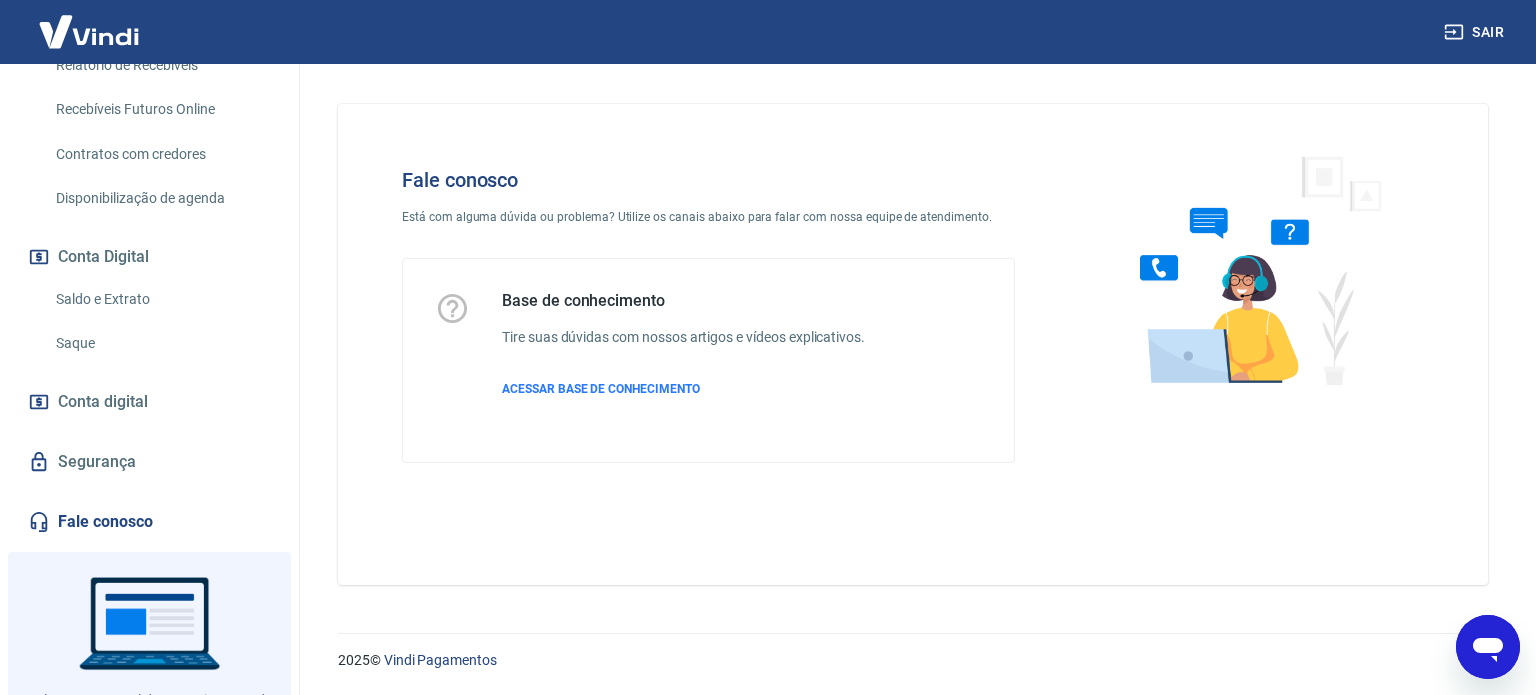 click on "Fale conosco" at bounding box center [149, 522] 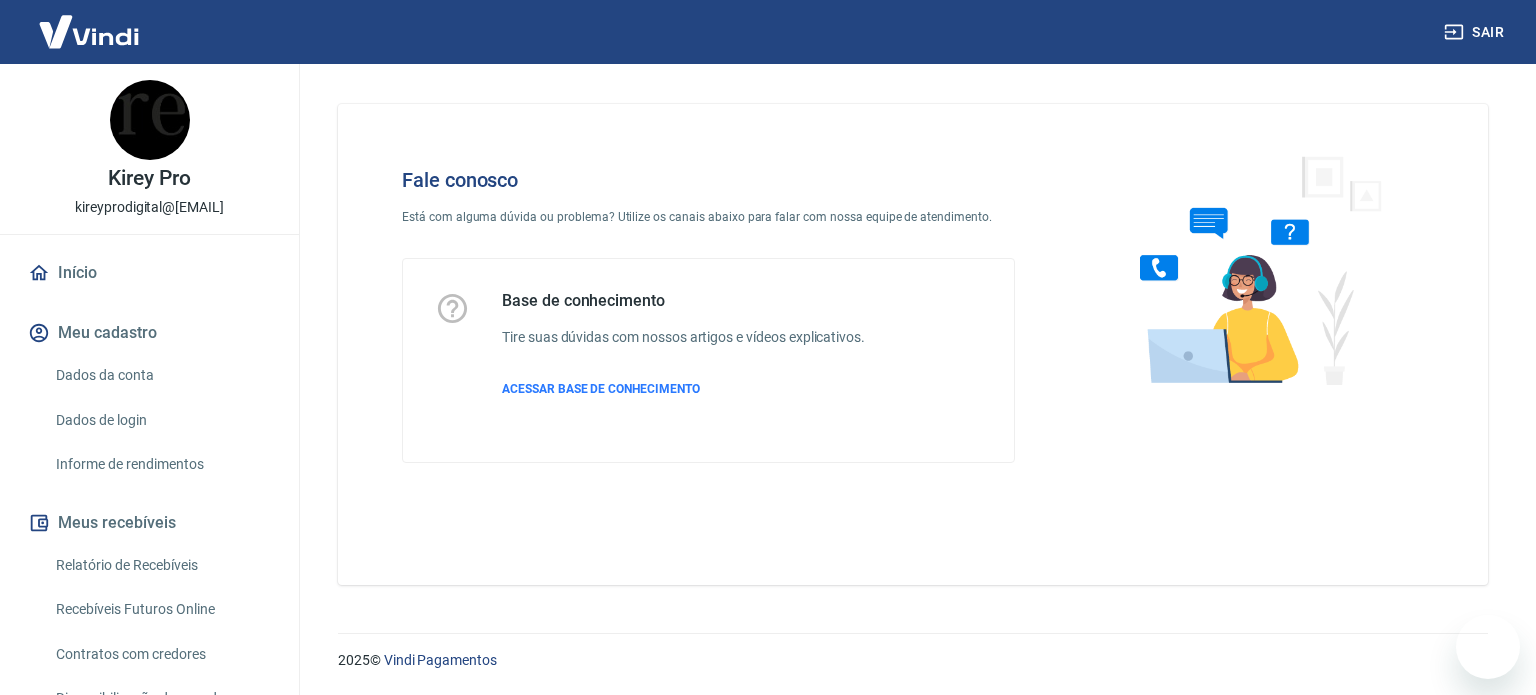 scroll, scrollTop: 0, scrollLeft: 0, axis: both 